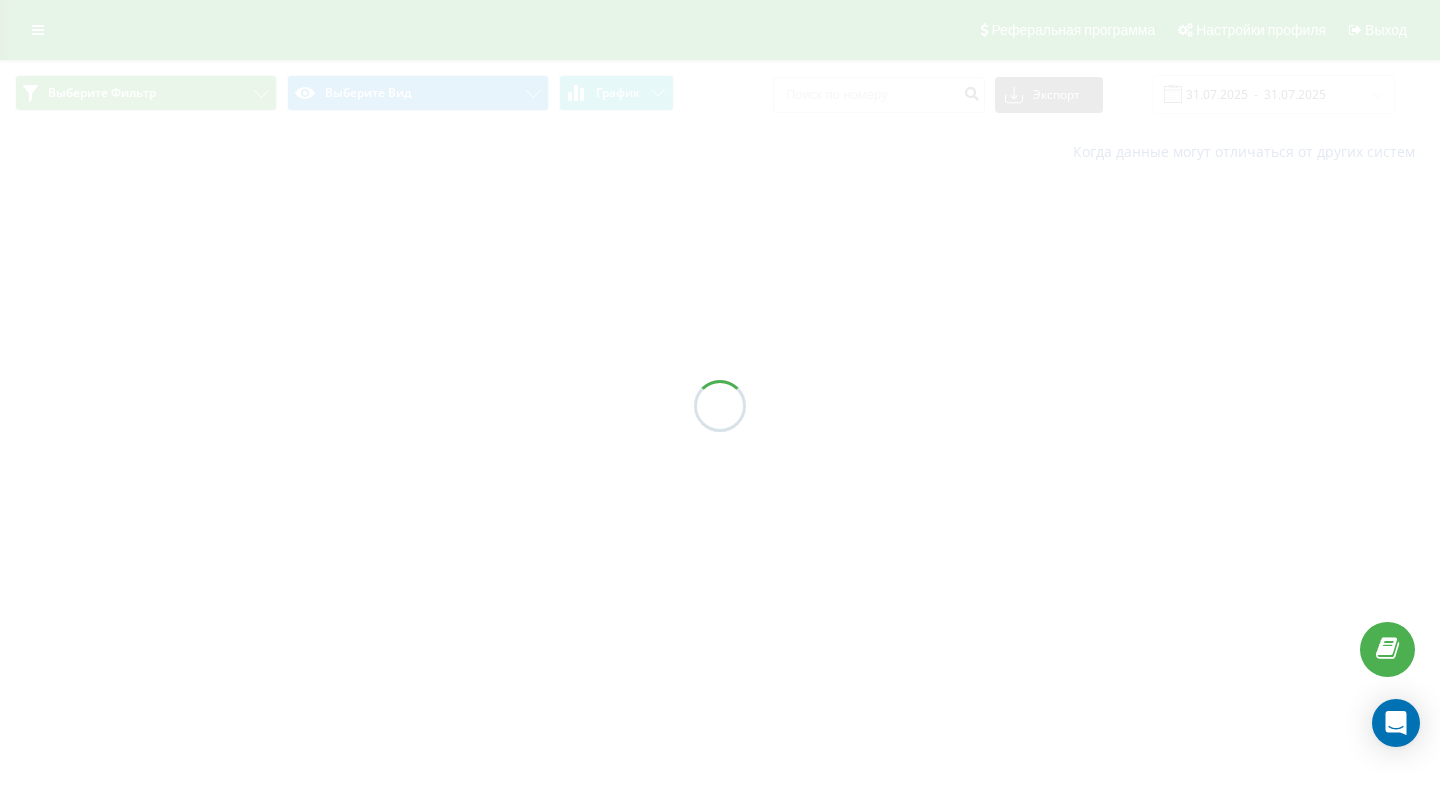 scroll, scrollTop: 0, scrollLeft: 0, axis: both 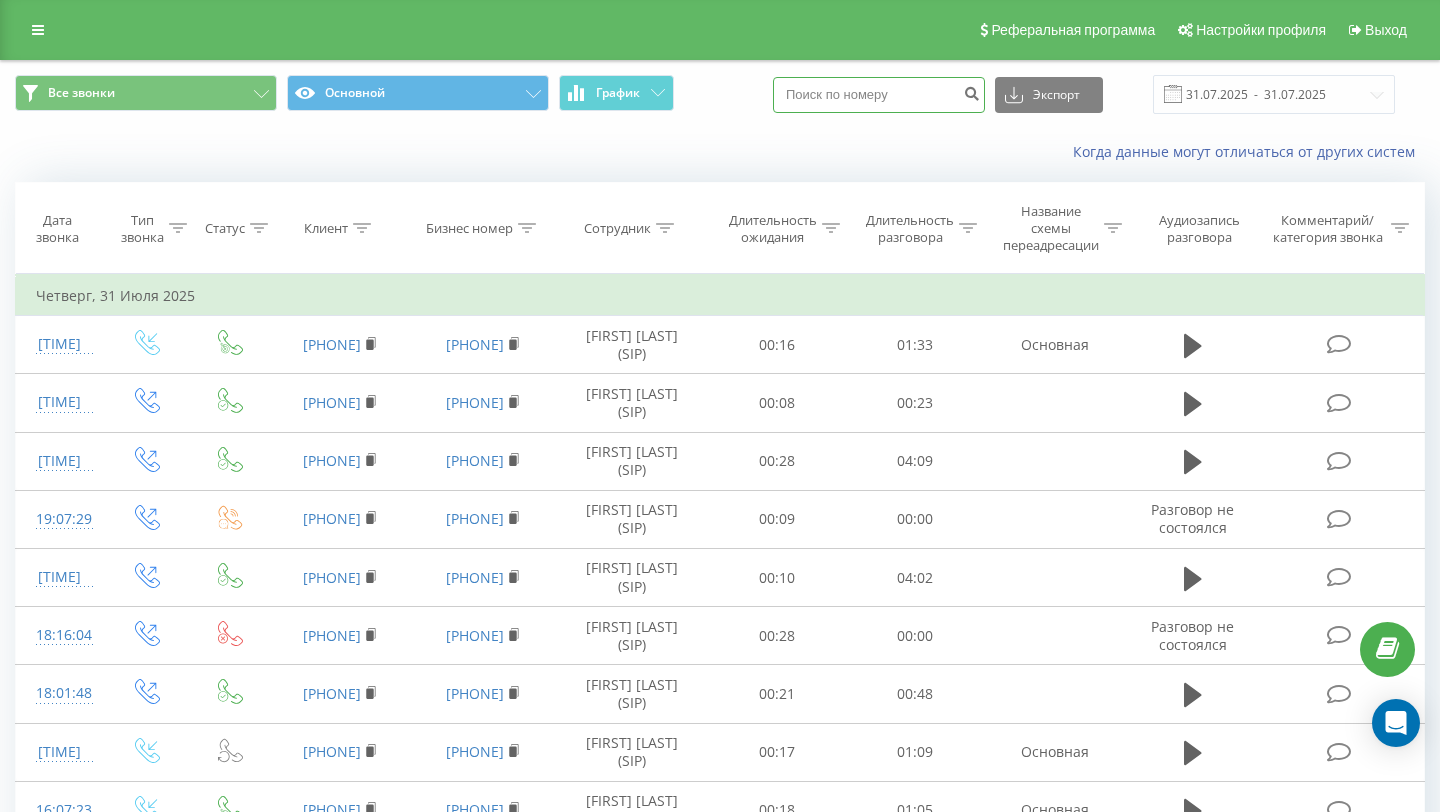 click at bounding box center [879, 95] 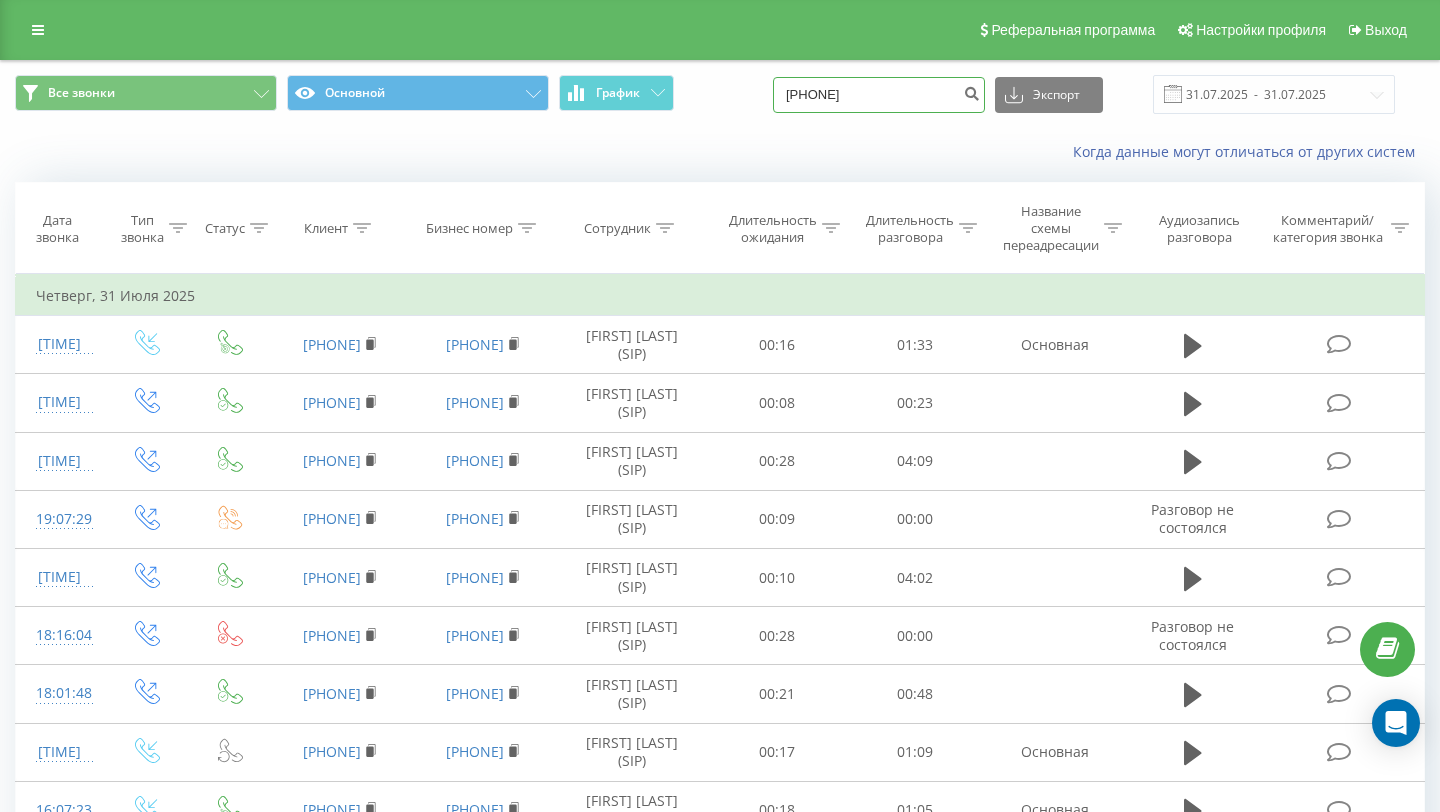type on "[PHONE]" 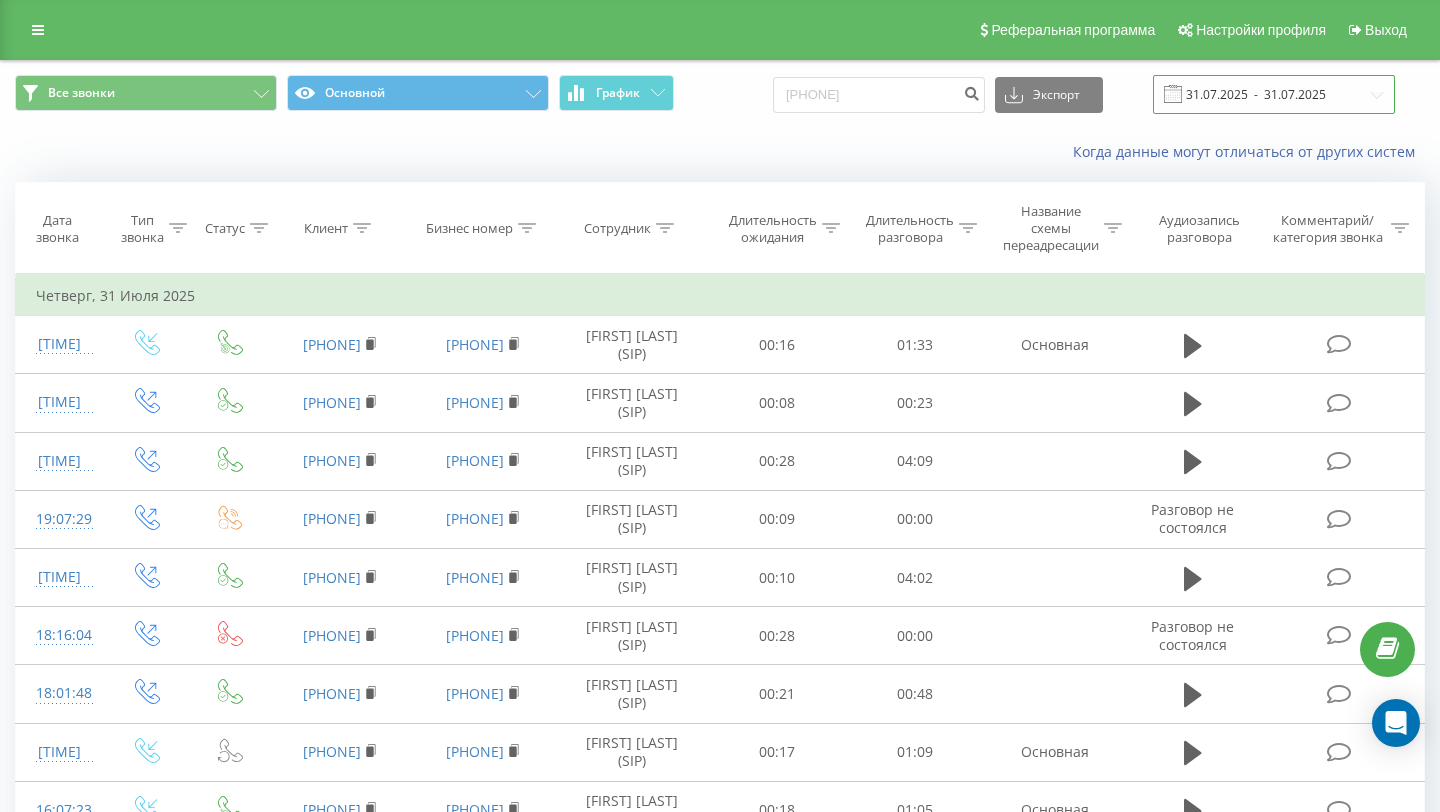 click on "31.07.2025  -  31.07.2025" at bounding box center [1274, 94] 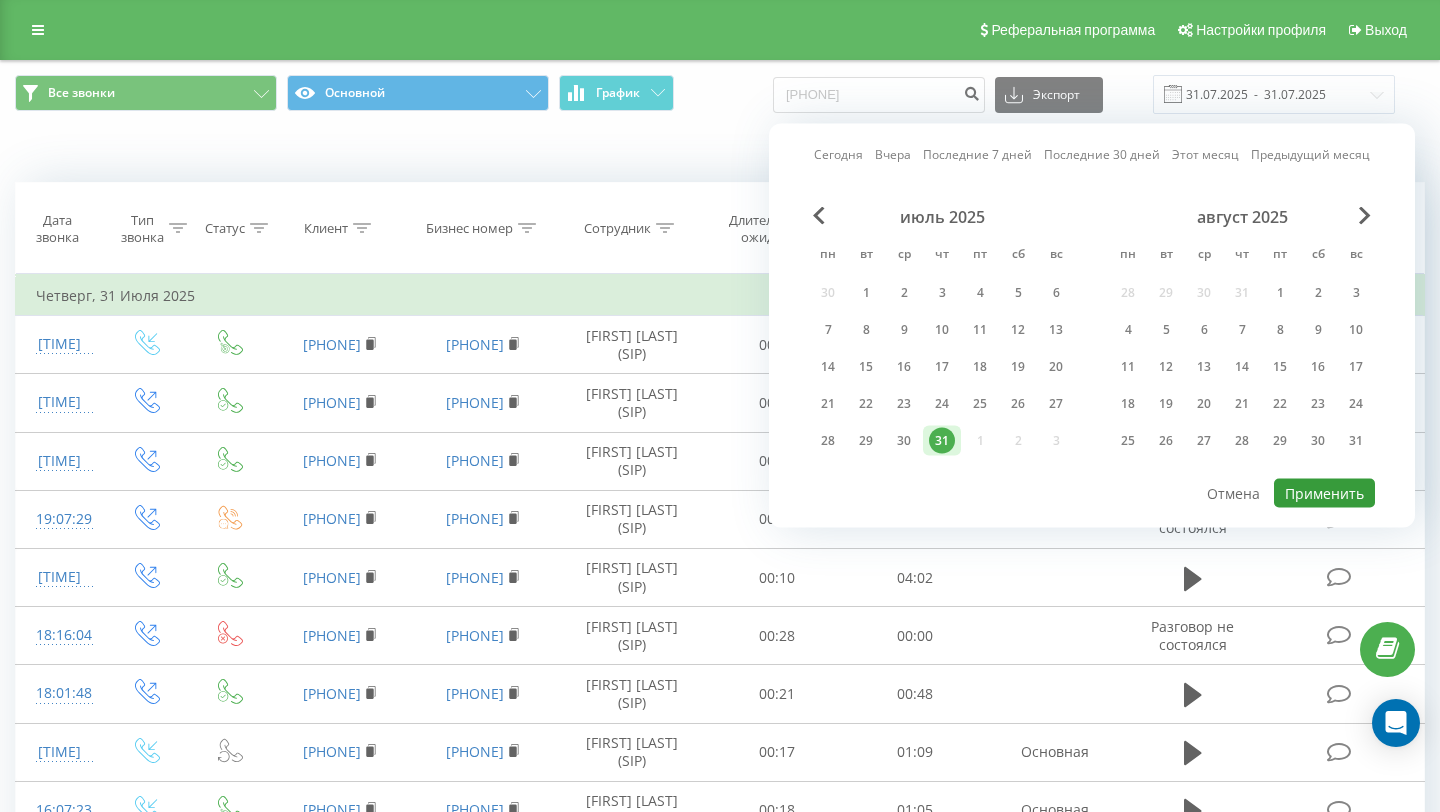 click on "Применить" at bounding box center [1324, 493] 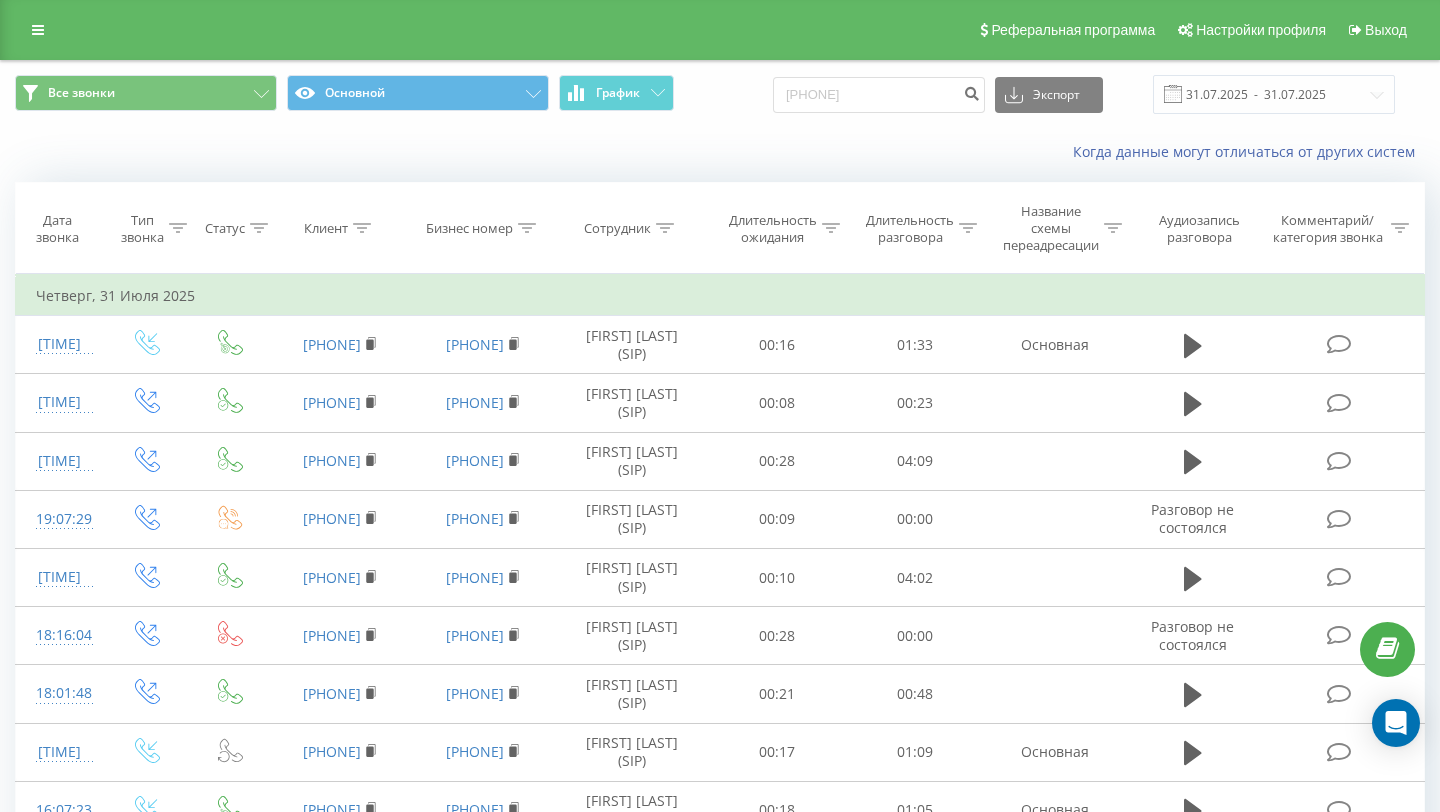 click on "Когда данные могут отличаться от других систем" at bounding box center (989, 152) 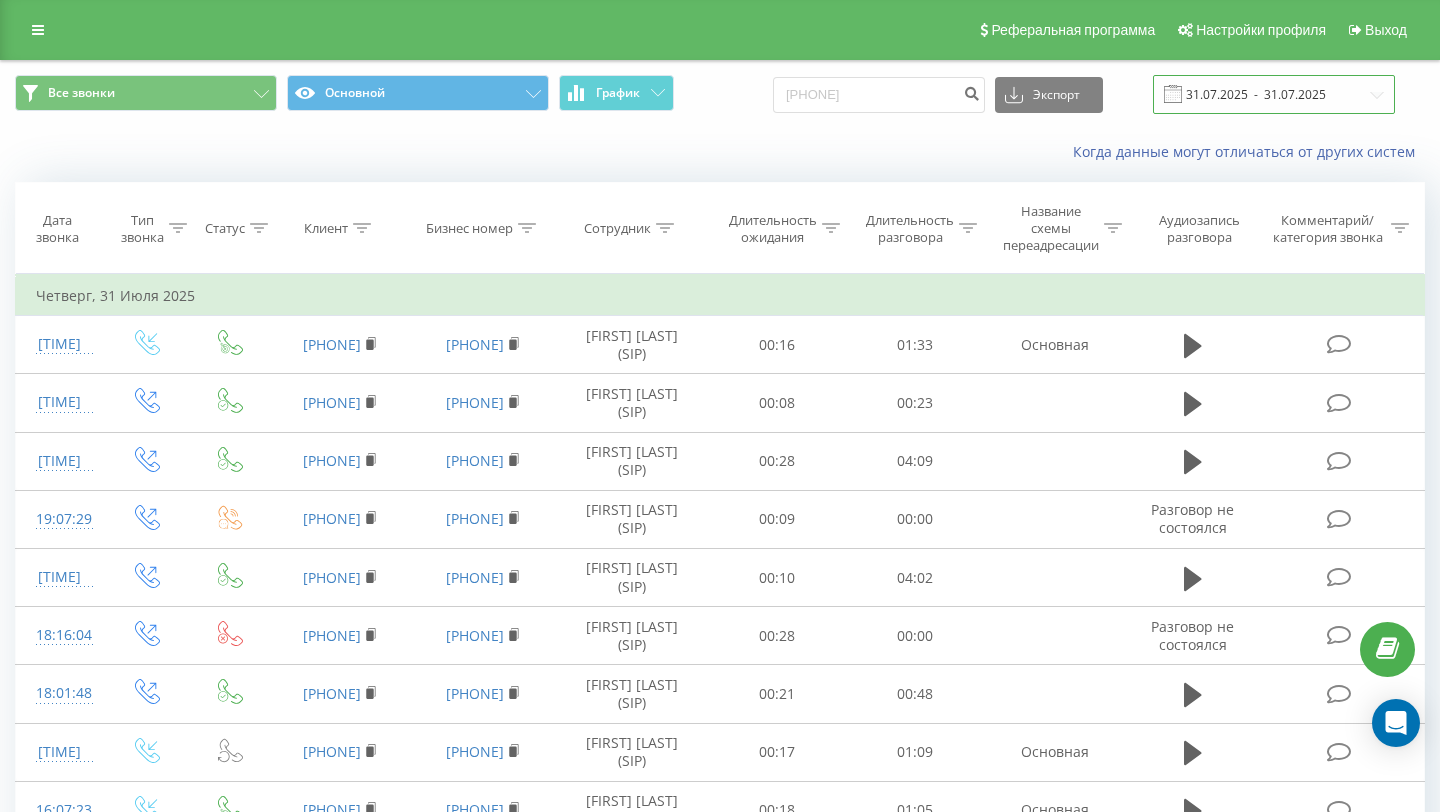 click on "31.07.2025  -  31.07.2025" at bounding box center (1274, 94) 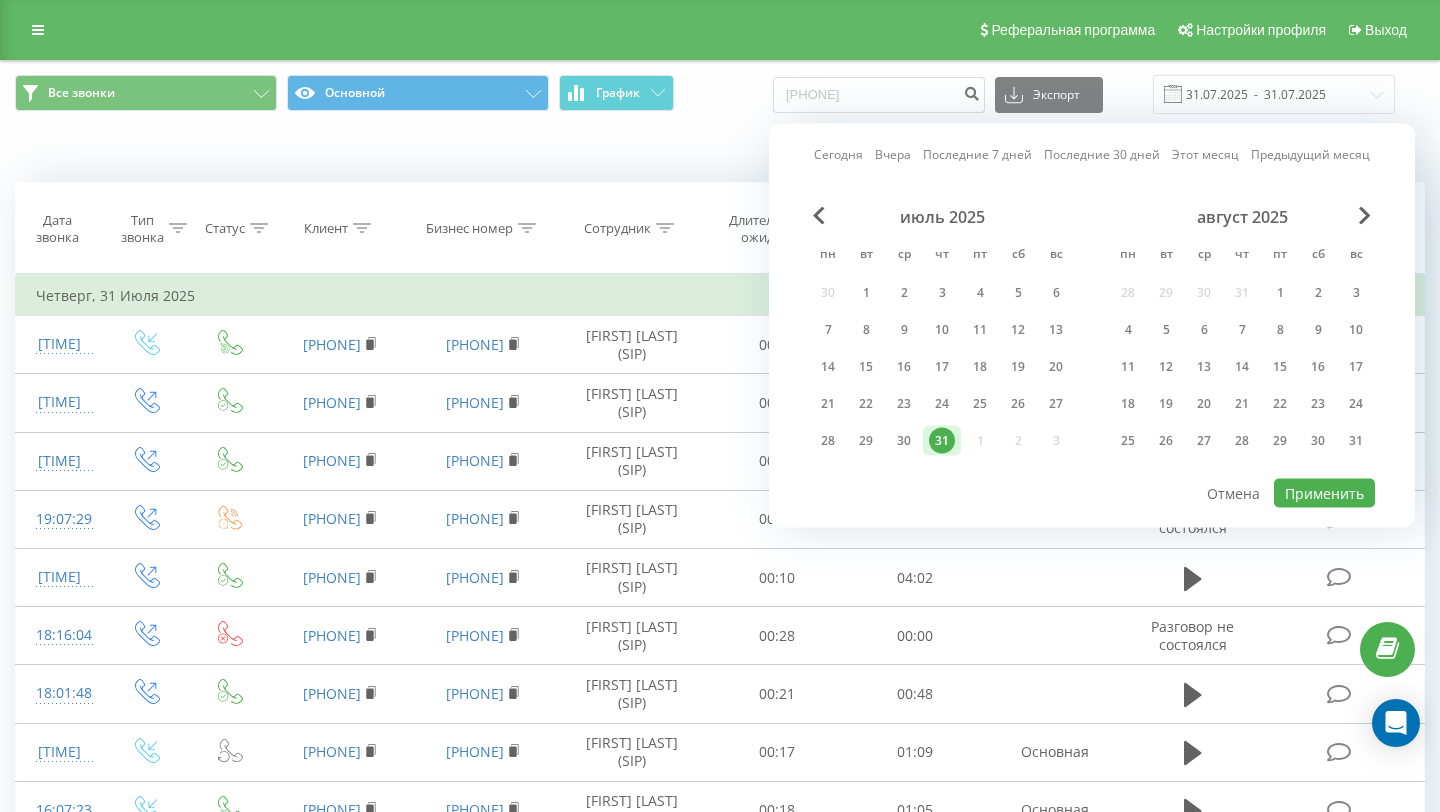 click on "Когда данные могут отличаться от других систем" at bounding box center [989, 152] 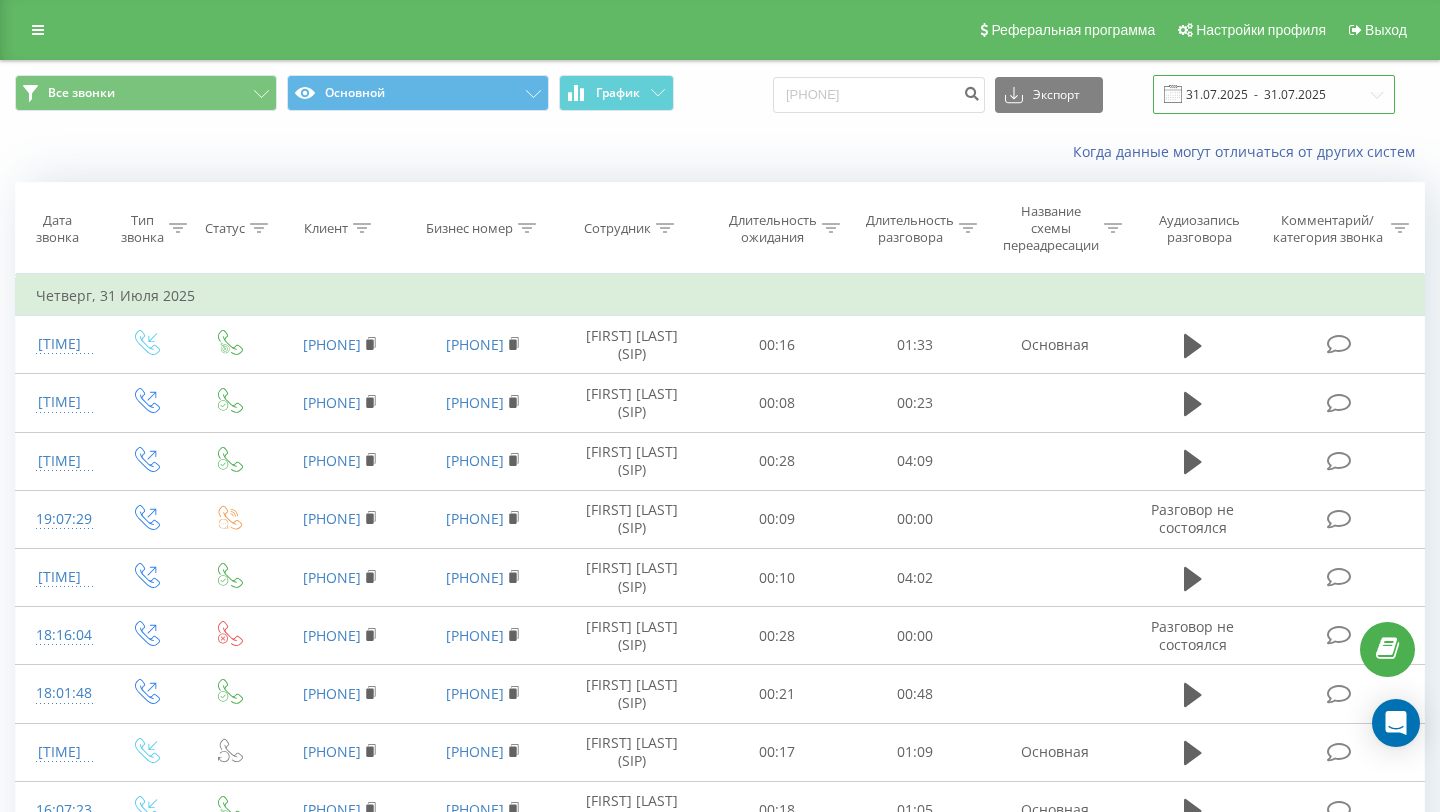 click on "31.07.2025  -  31.07.2025" at bounding box center (1274, 94) 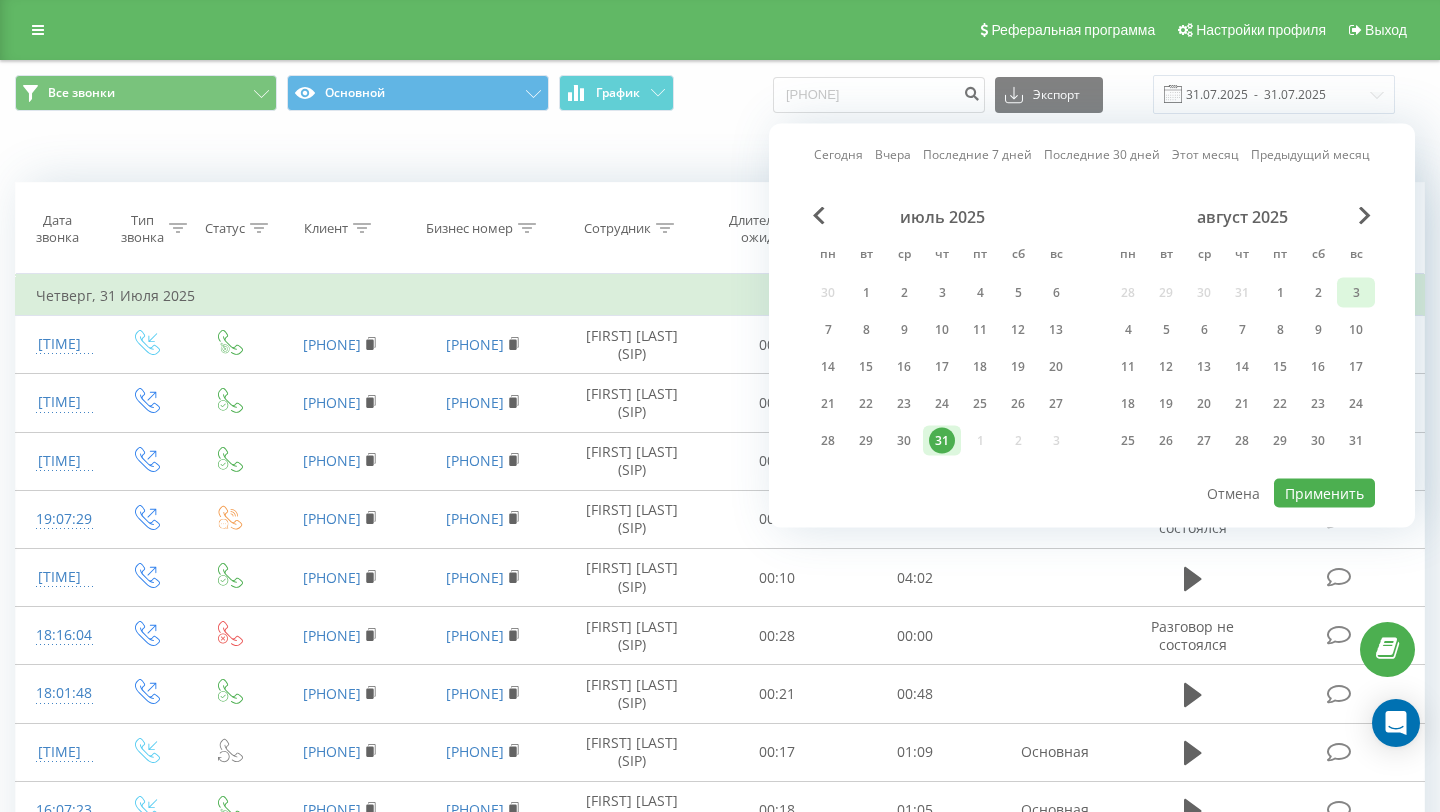 click on "3" at bounding box center (1356, 293) 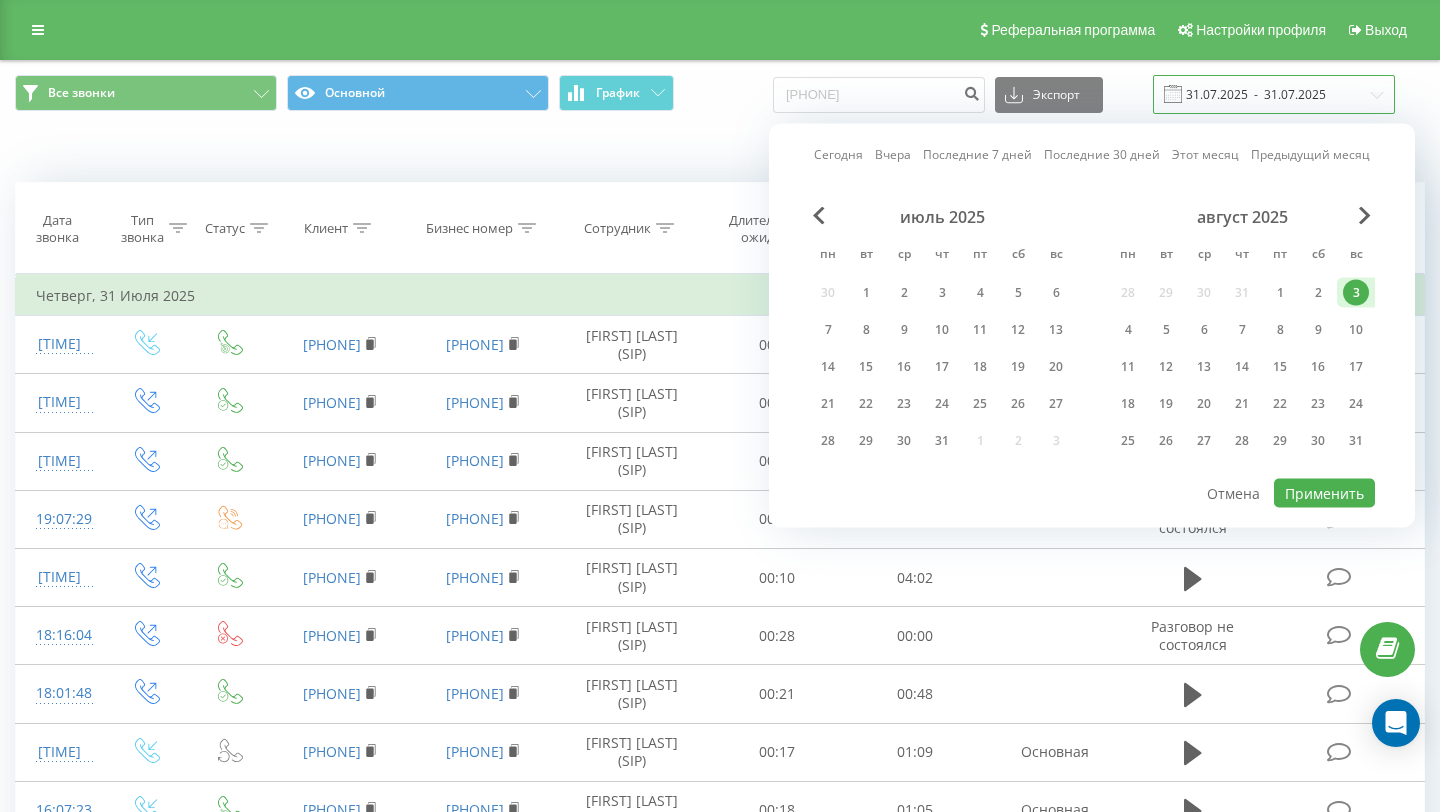 click on "31.07.2025  -  31.07.2025" at bounding box center [1274, 94] 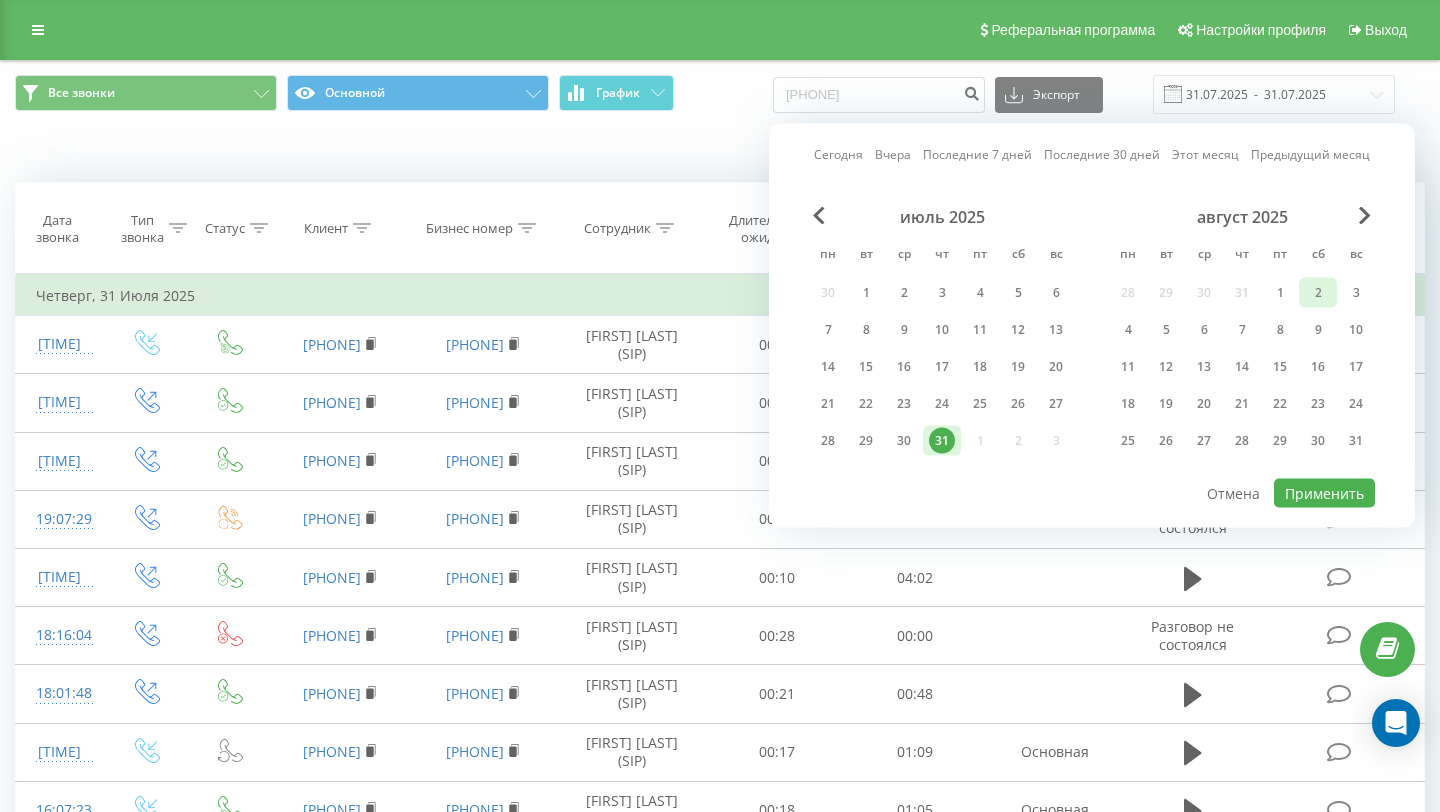 click on "2" at bounding box center [1318, 293] 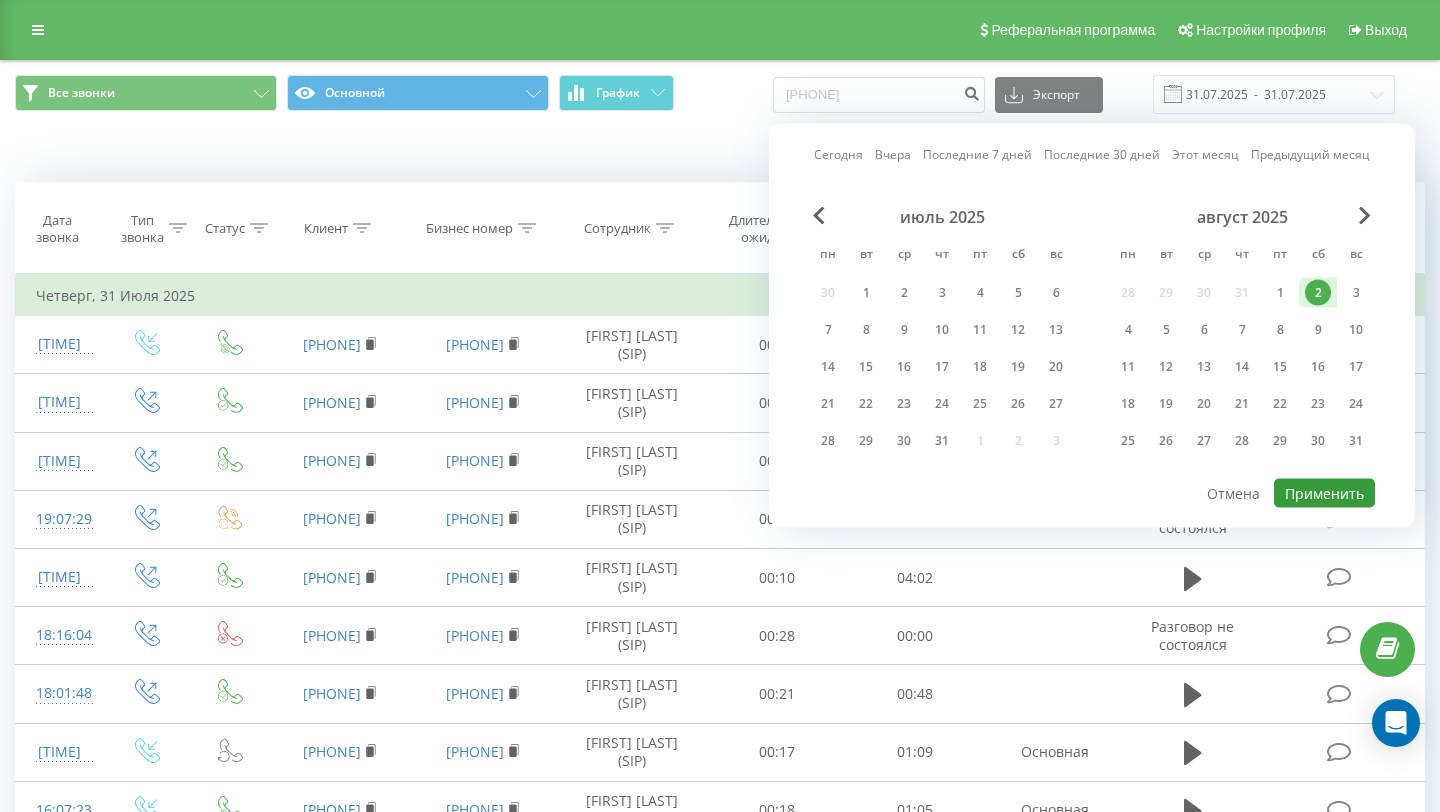 click on "Применить" at bounding box center [1324, 493] 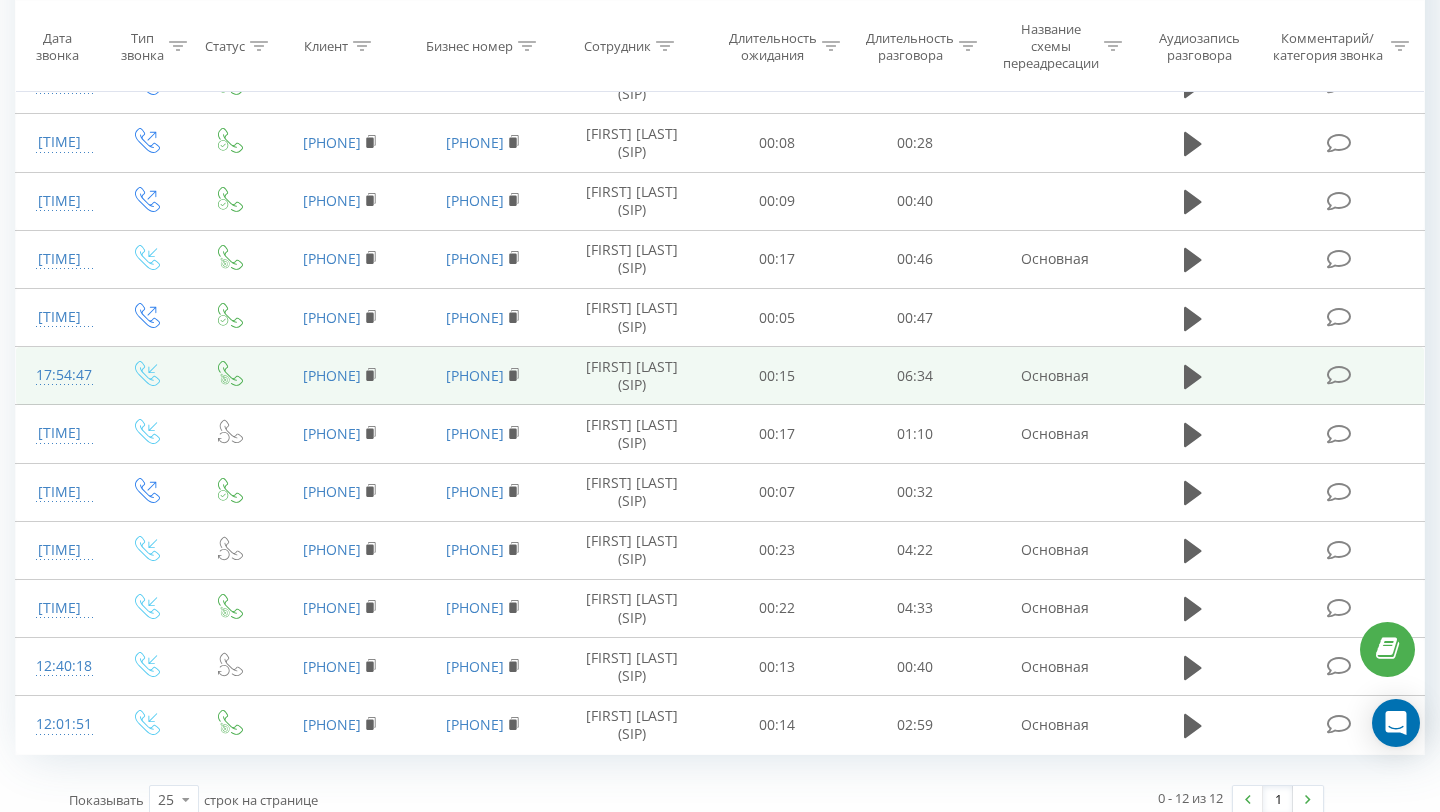 scroll, scrollTop: 277, scrollLeft: 0, axis: vertical 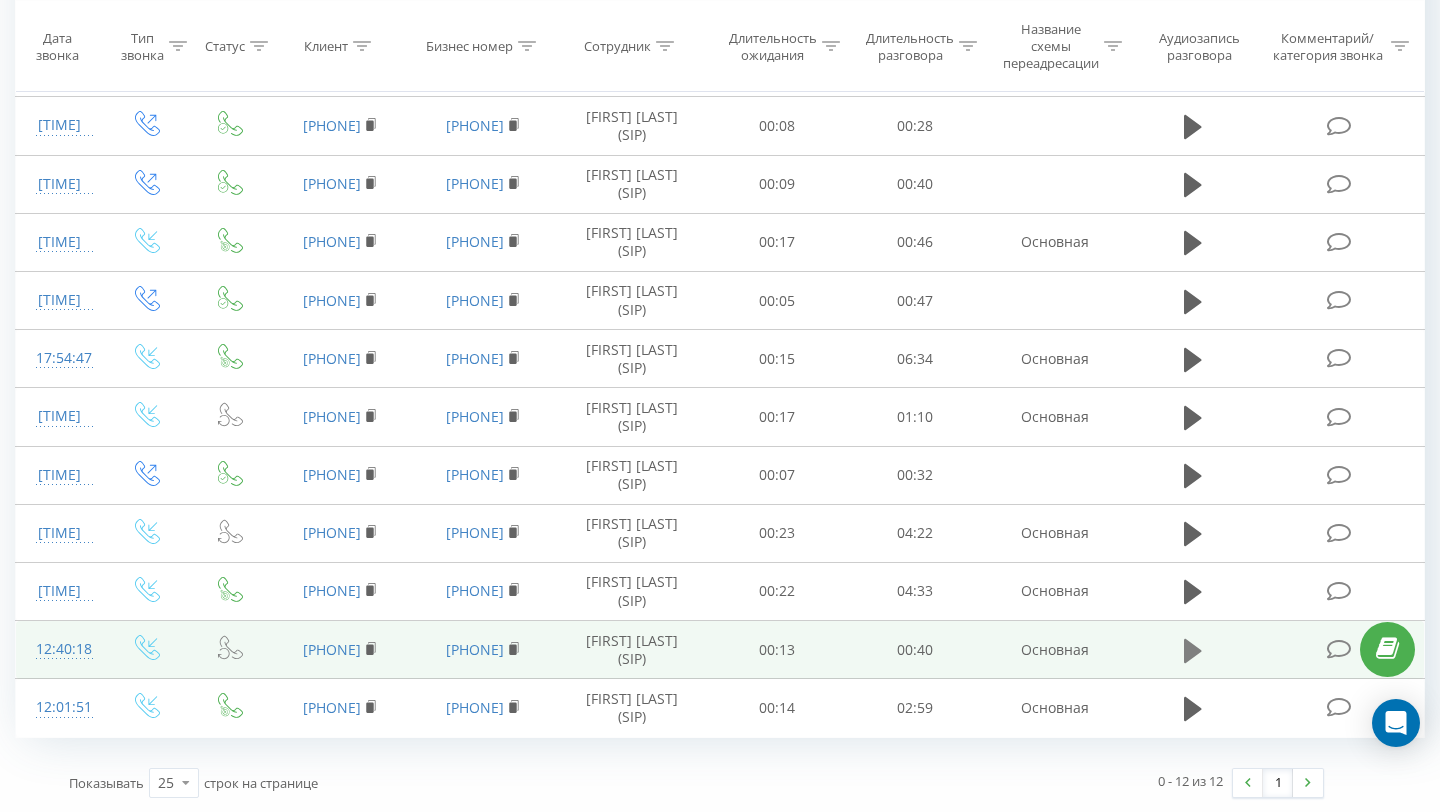 click 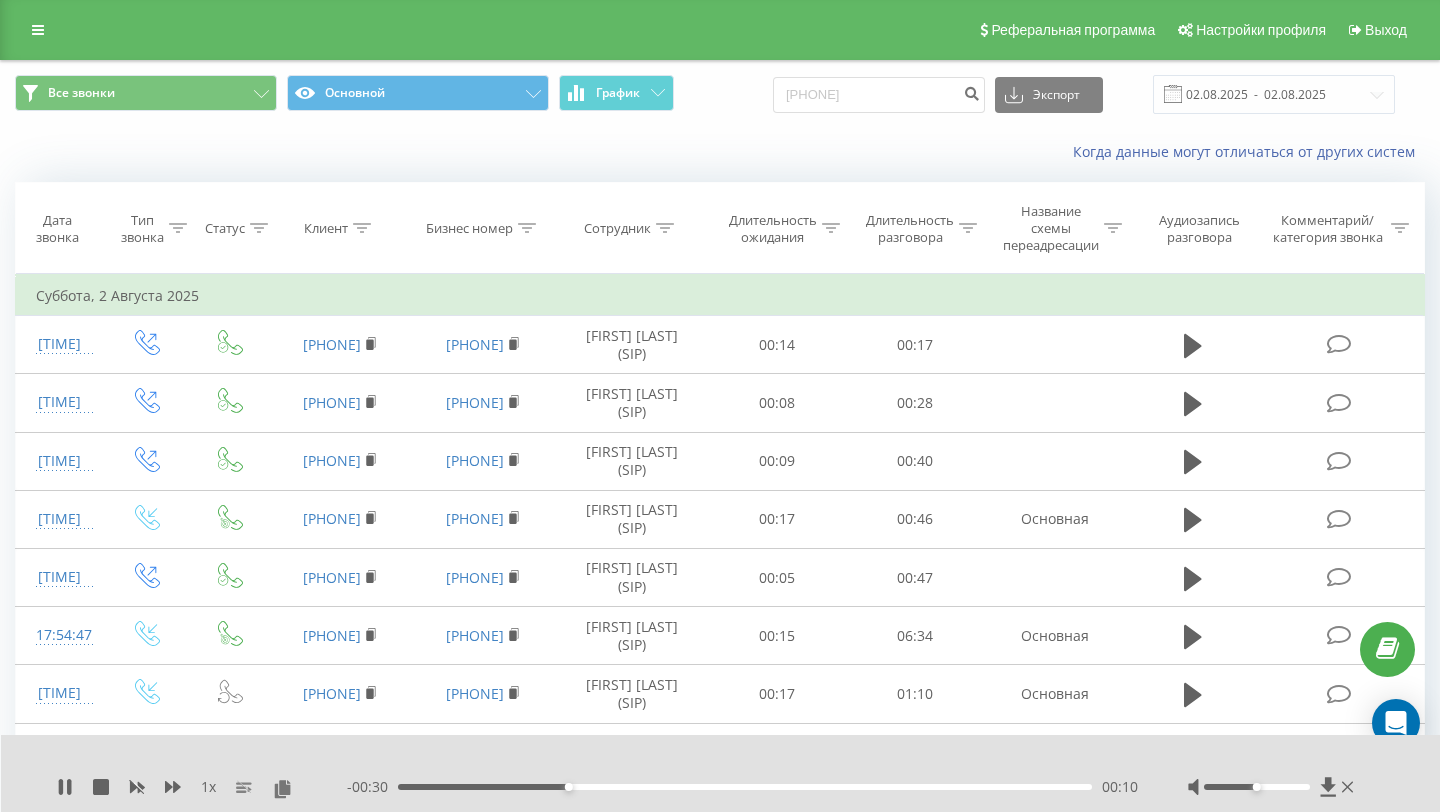 scroll, scrollTop: 354, scrollLeft: 0, axis: vertical 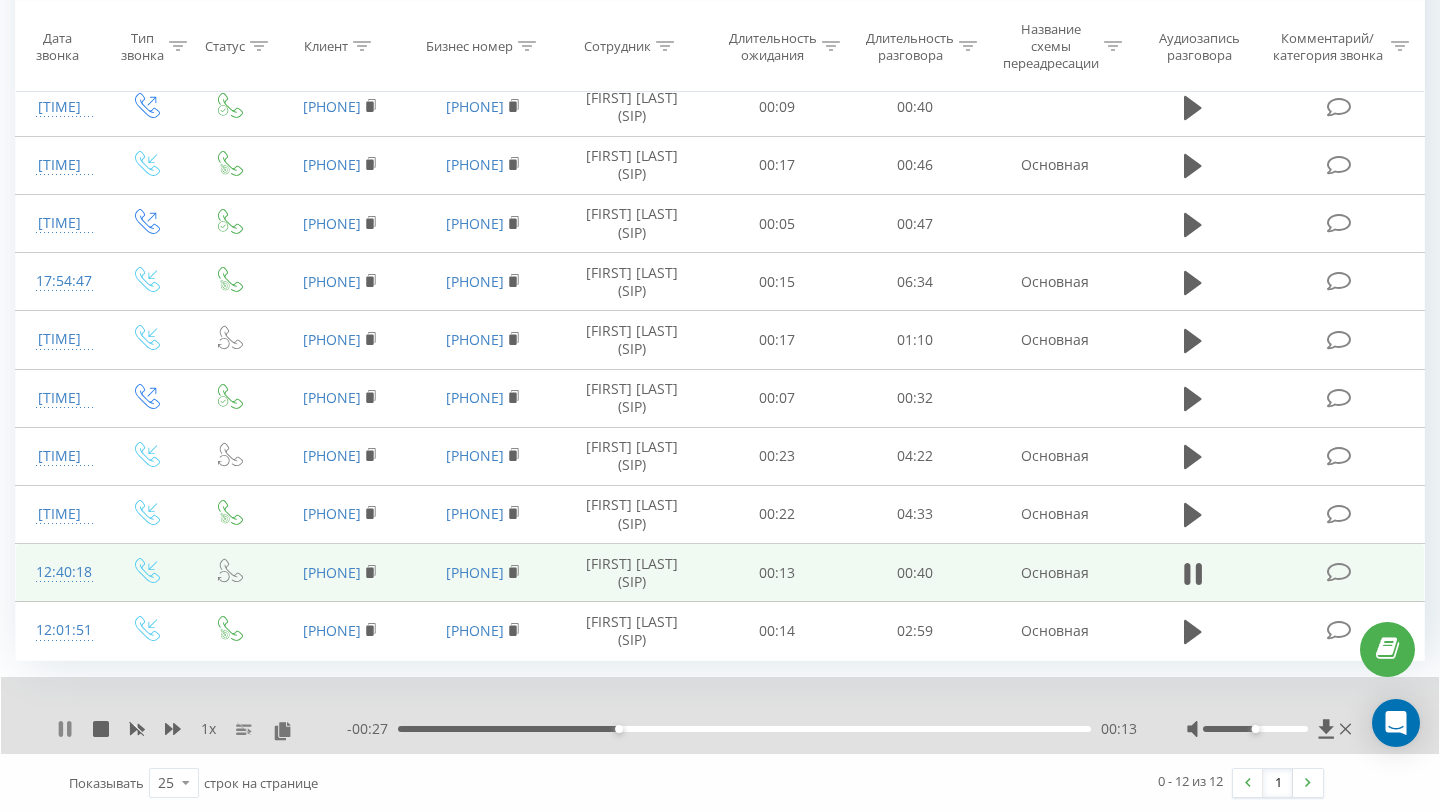 click 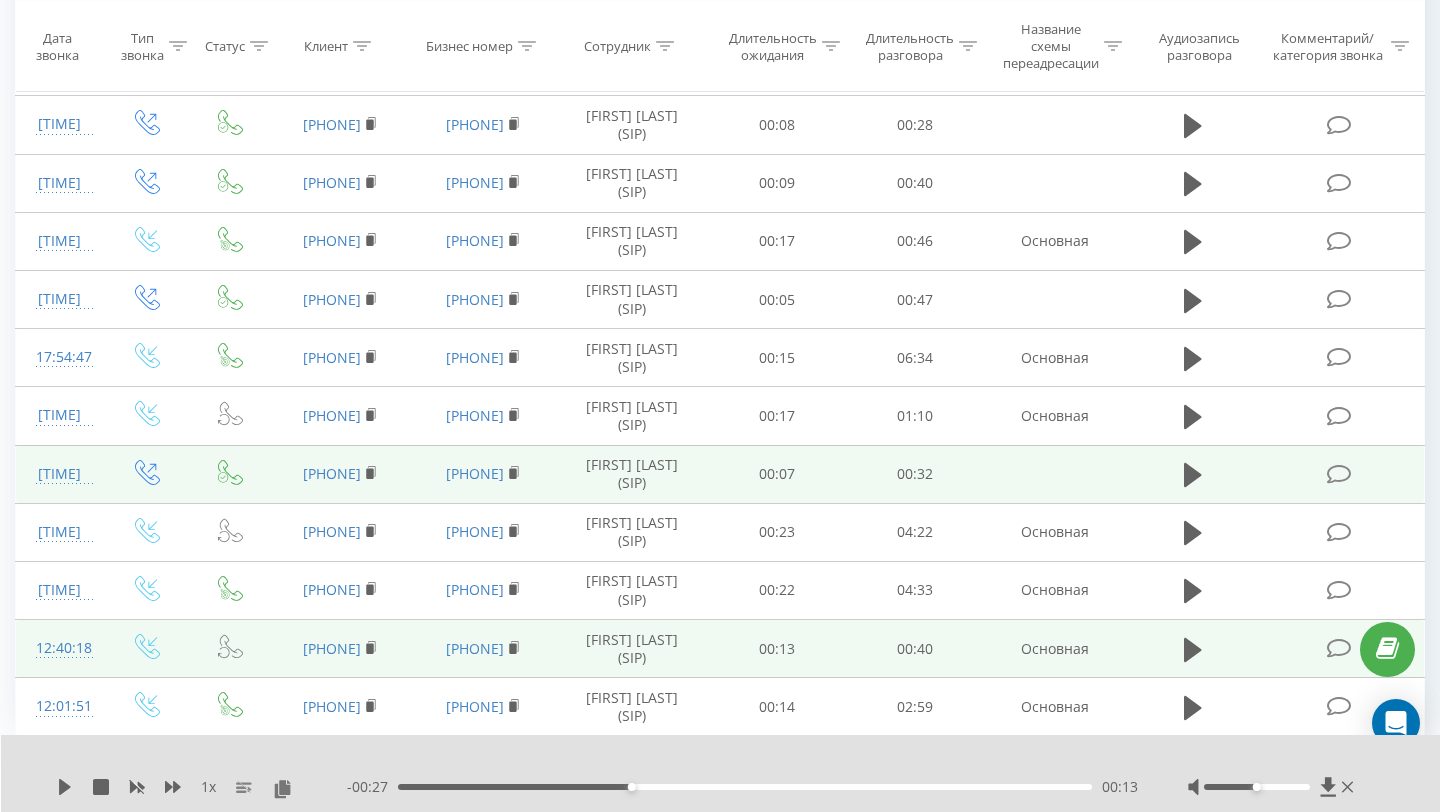 scroll, scrollTop: 0, scrollLeft: 0, axis: both 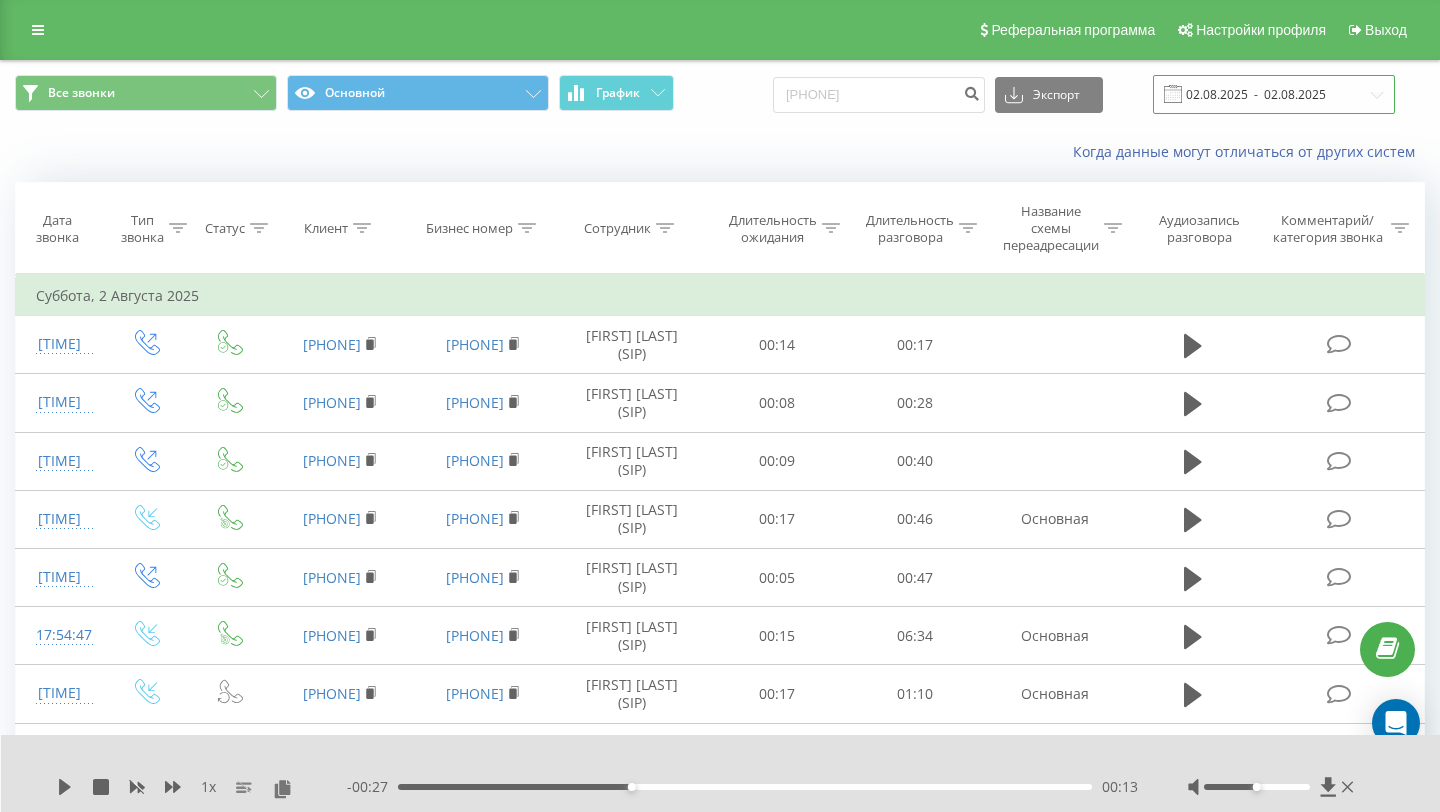 click on "02.08.2025  -  02.08.2025" at bounding box center [1274, 94] 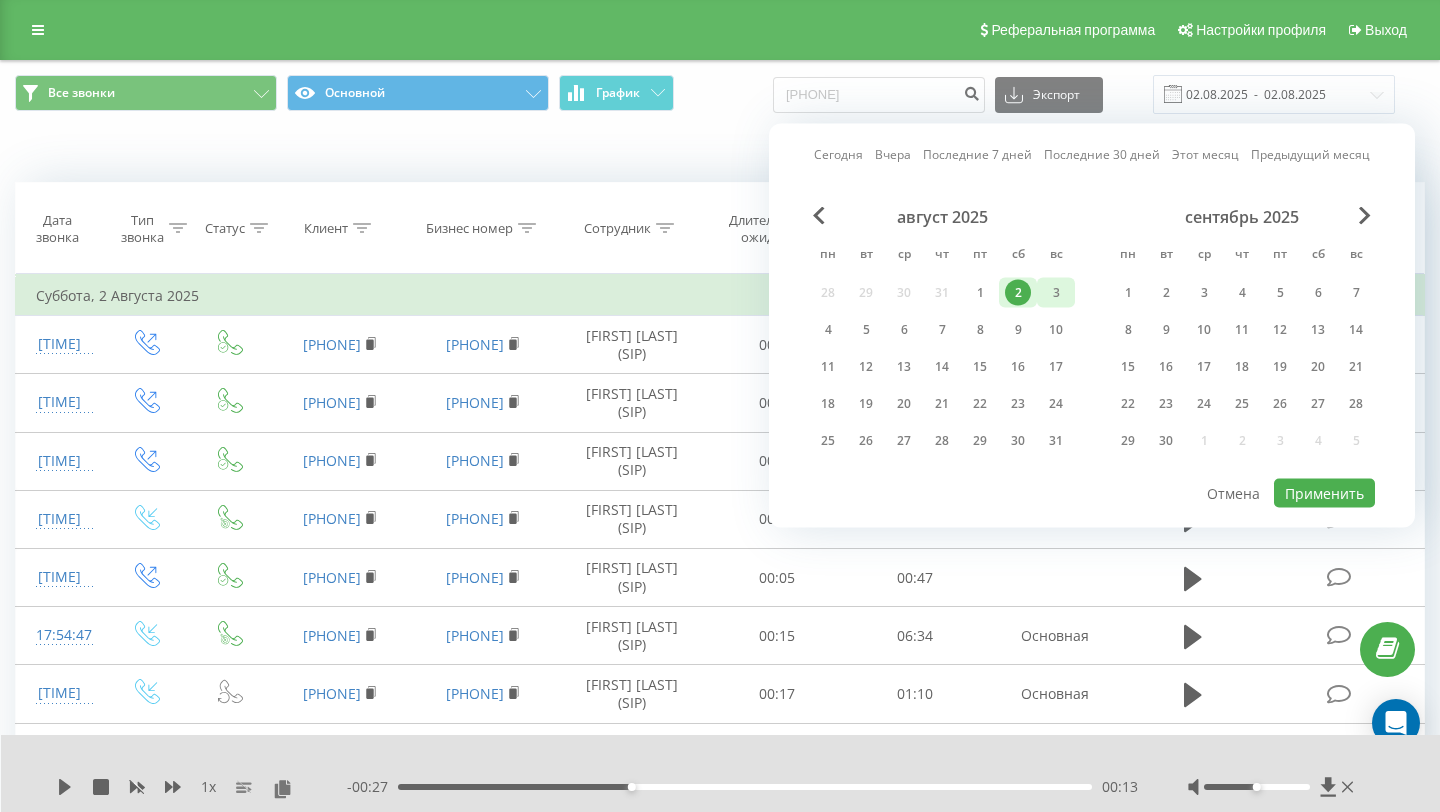click on "3" at bounding box center [1056, 293] 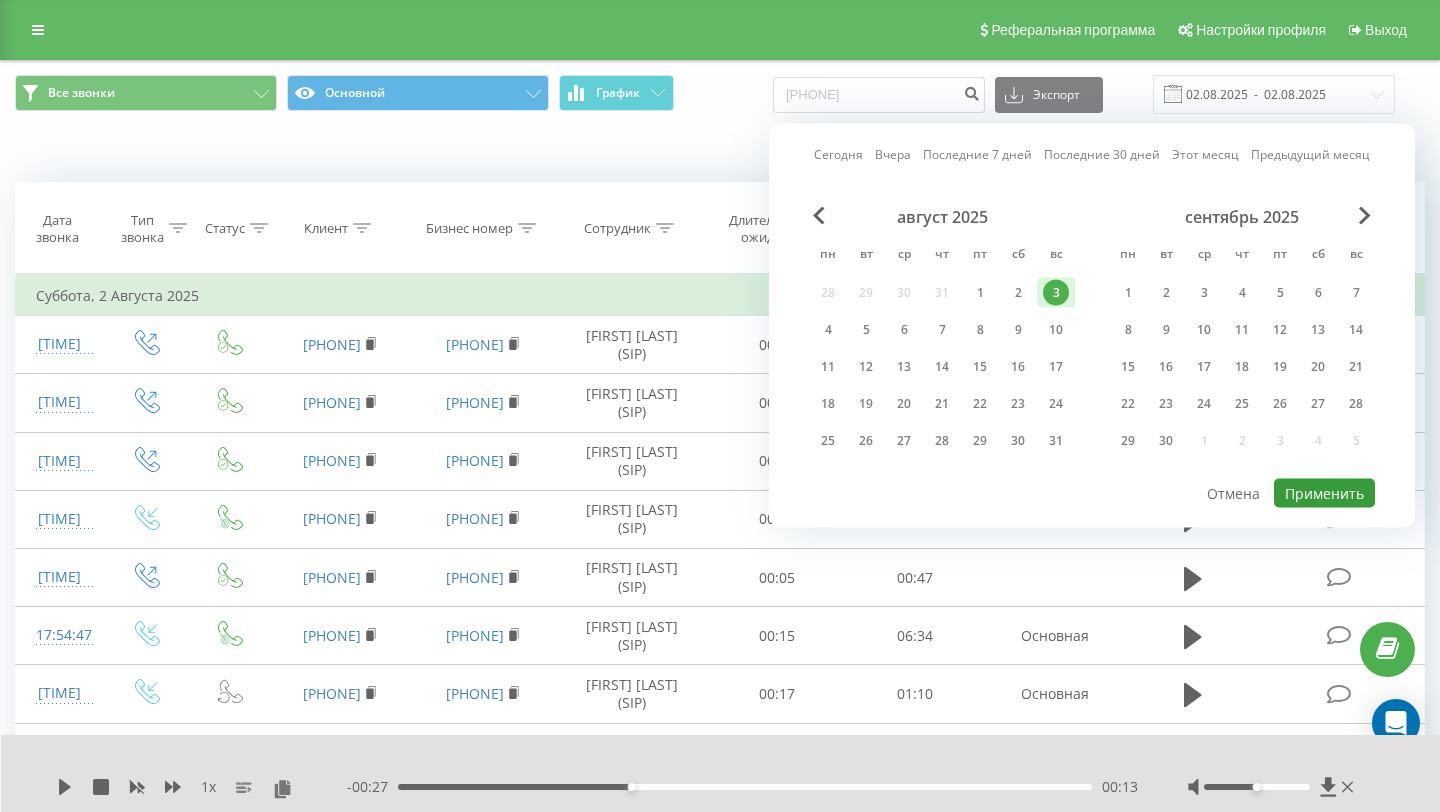 click on "Применить" at bounding box center (1324, 493) 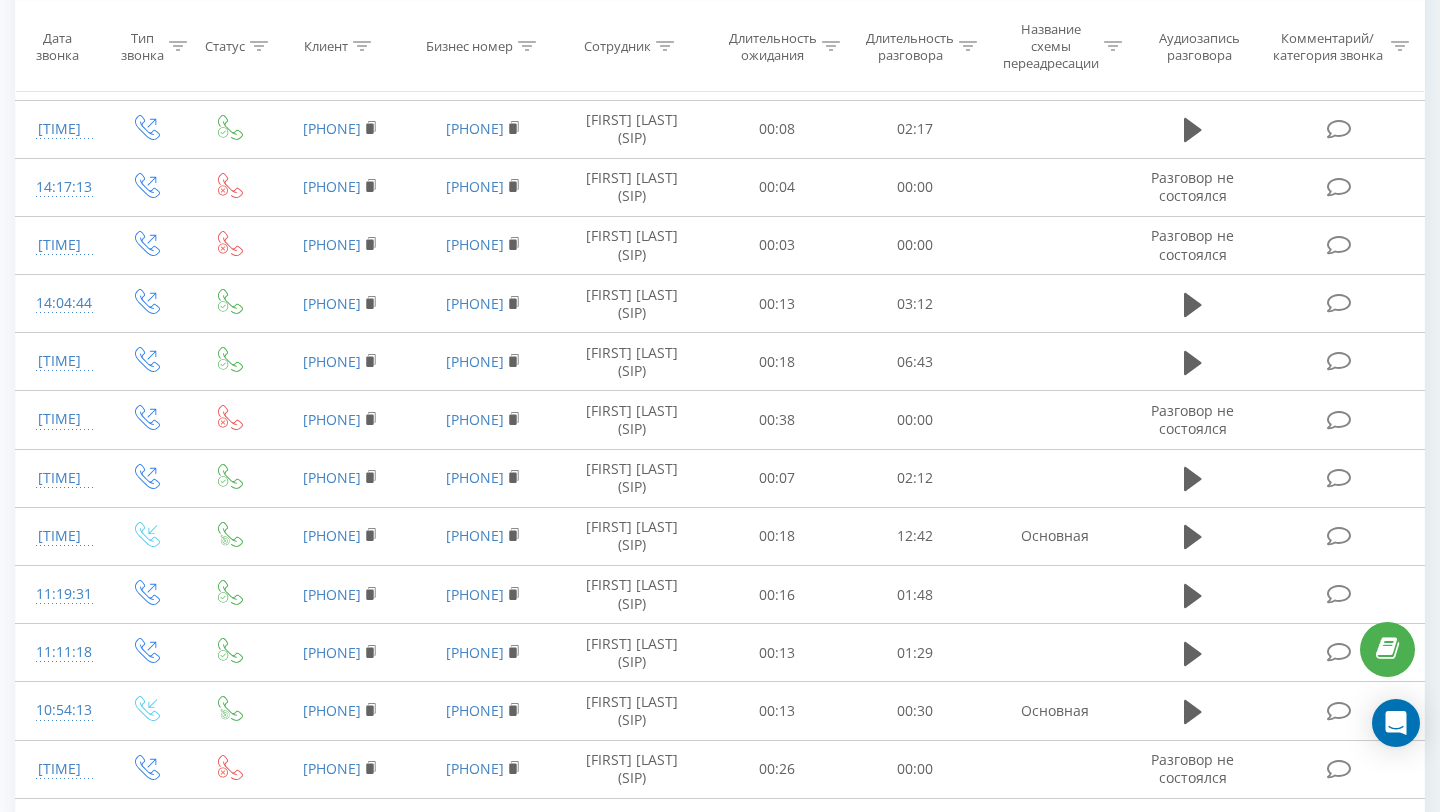 scroll, scrollTop: 1034, scrollLeft: 0, axis: vertical 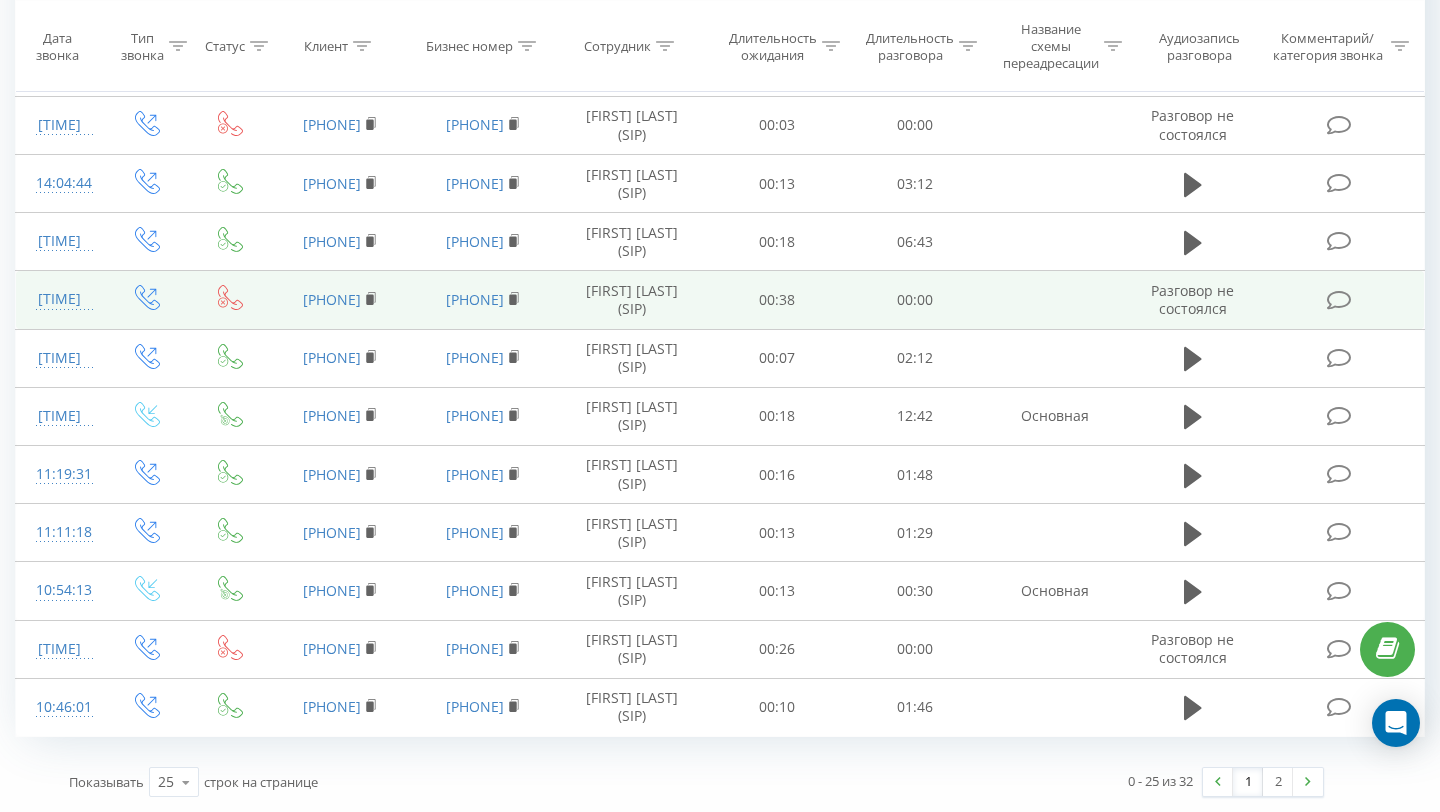 click on "Разговор не состоялся" at bounding box center [1192, 299] 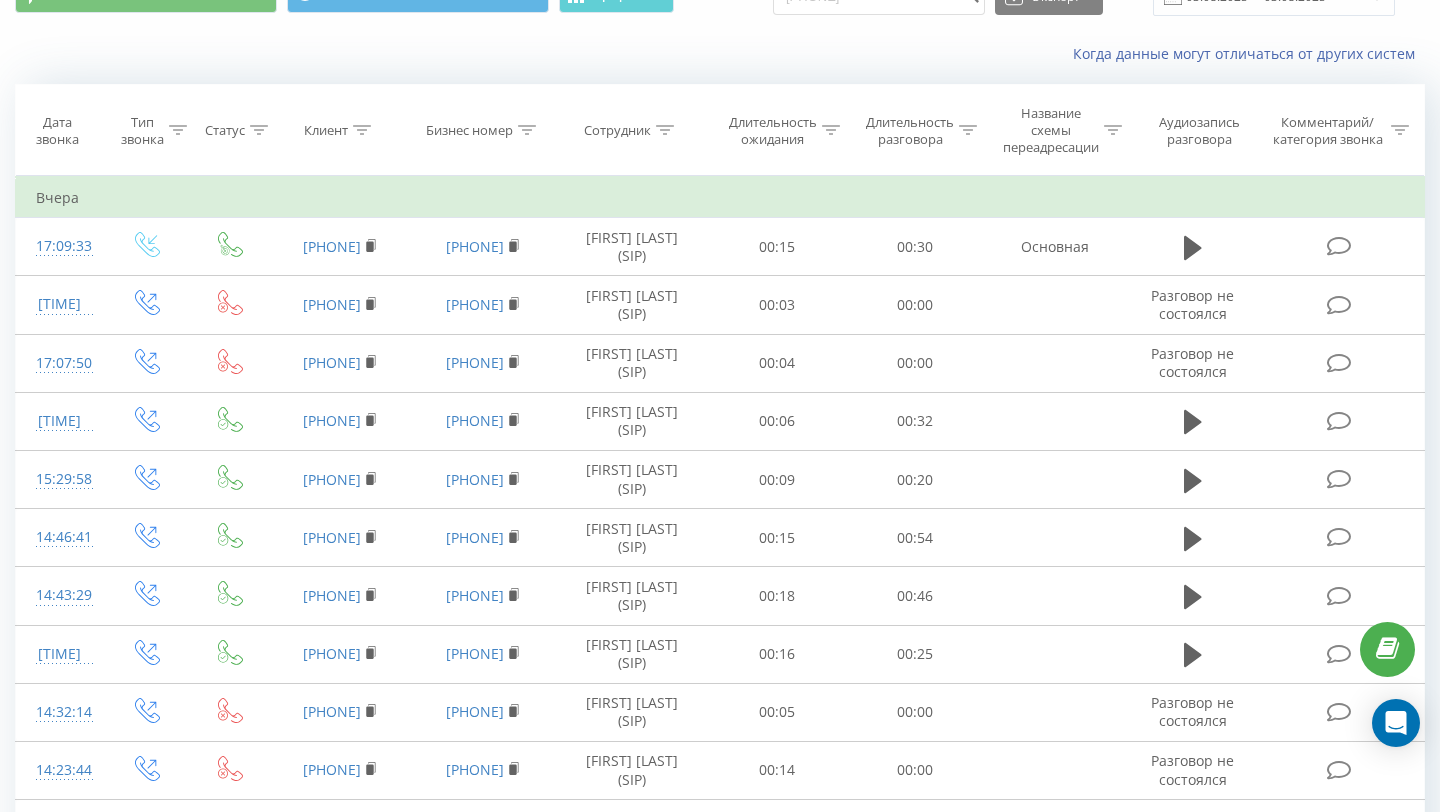 scroll, scrollTop: 0, scrollLeft: 0, axis: both 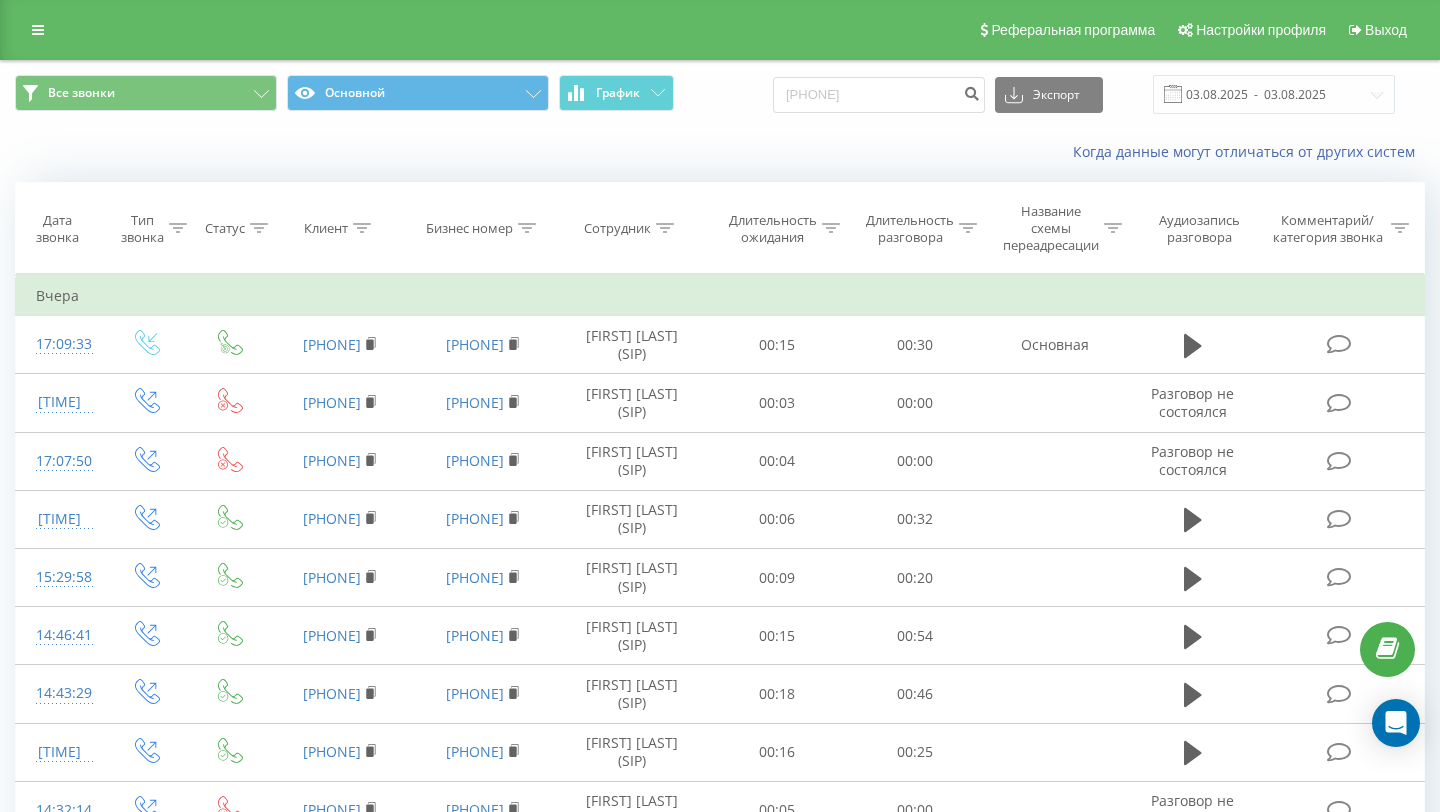 click on "Все звонки Основной График [PHONE] Экспорт .csv .xls .xlsx [DATE]  -  [DATE]" at bounding box center (720, 94) 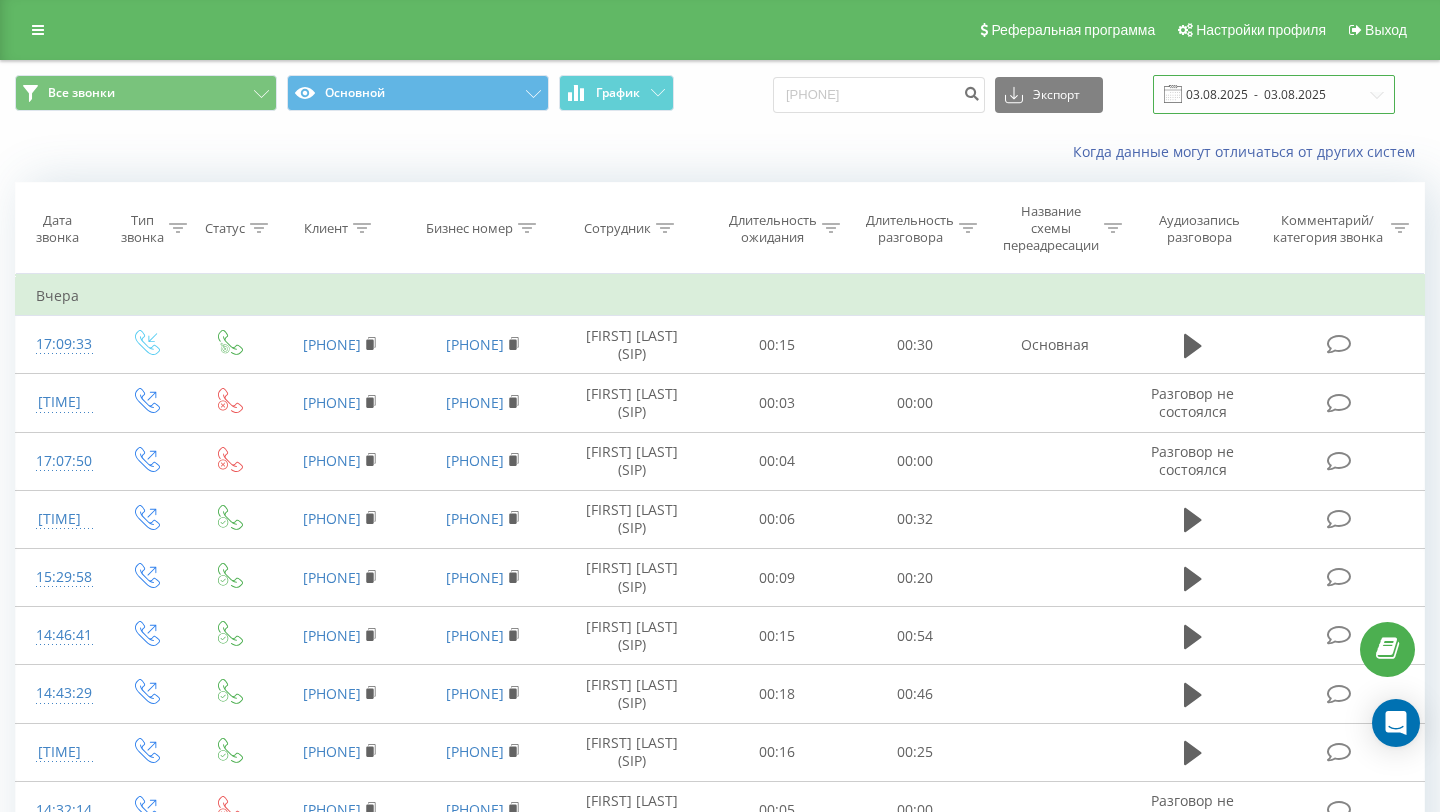 click on "03.08.2025  -  03.08.2025" at bounding box center (1274, 94) 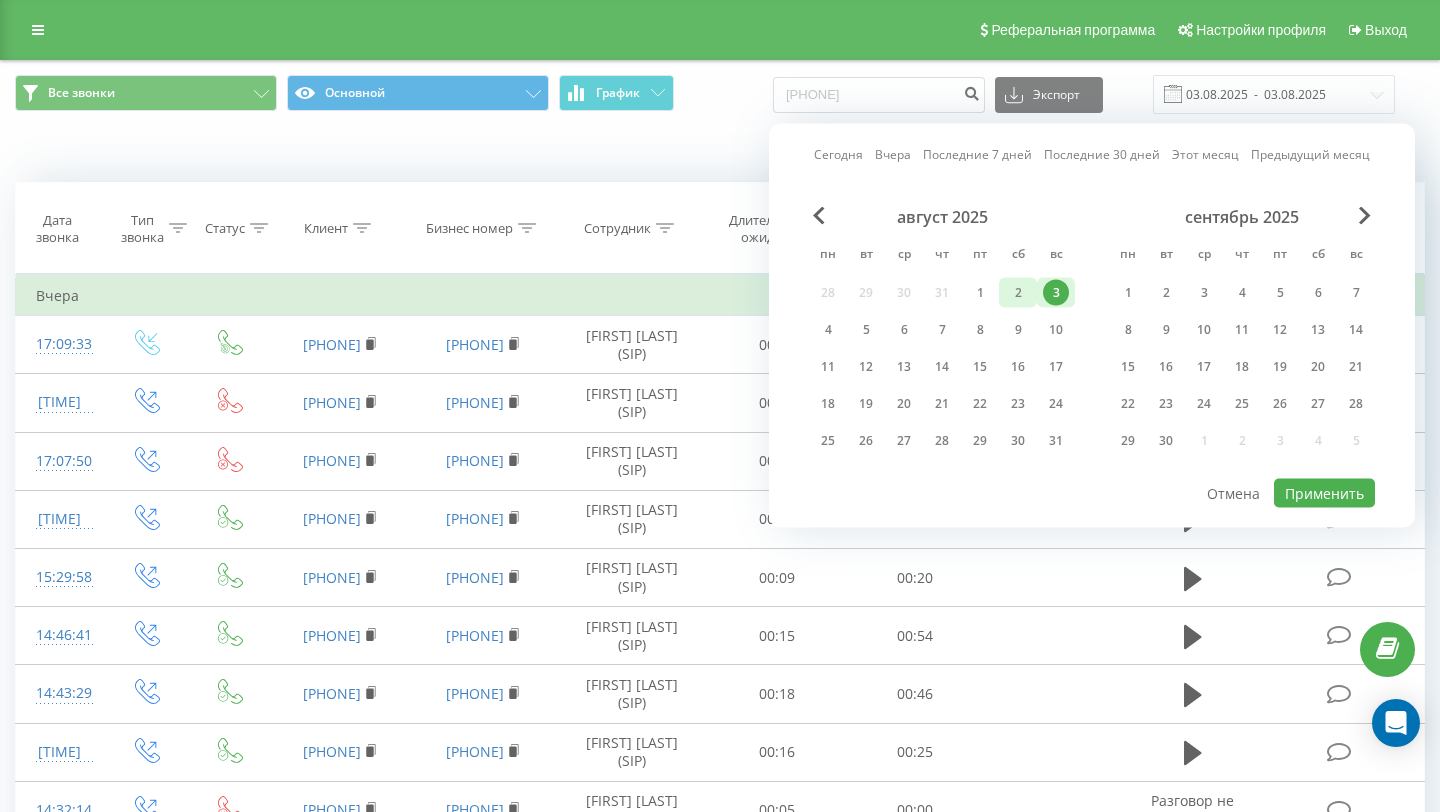 click on "2" at bounding box center [1018, 293] 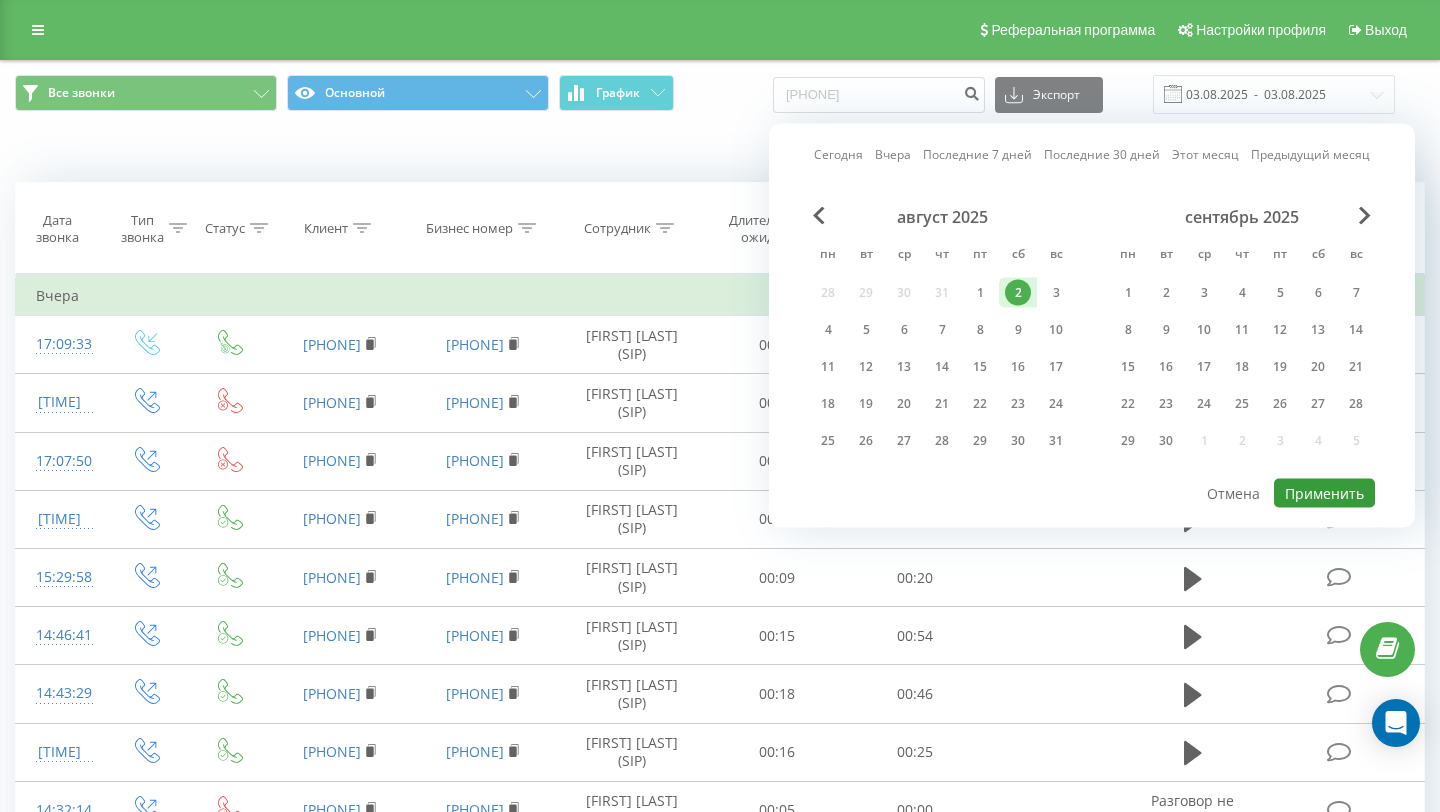 click on "Применить" at bounding box center (1324, 493) 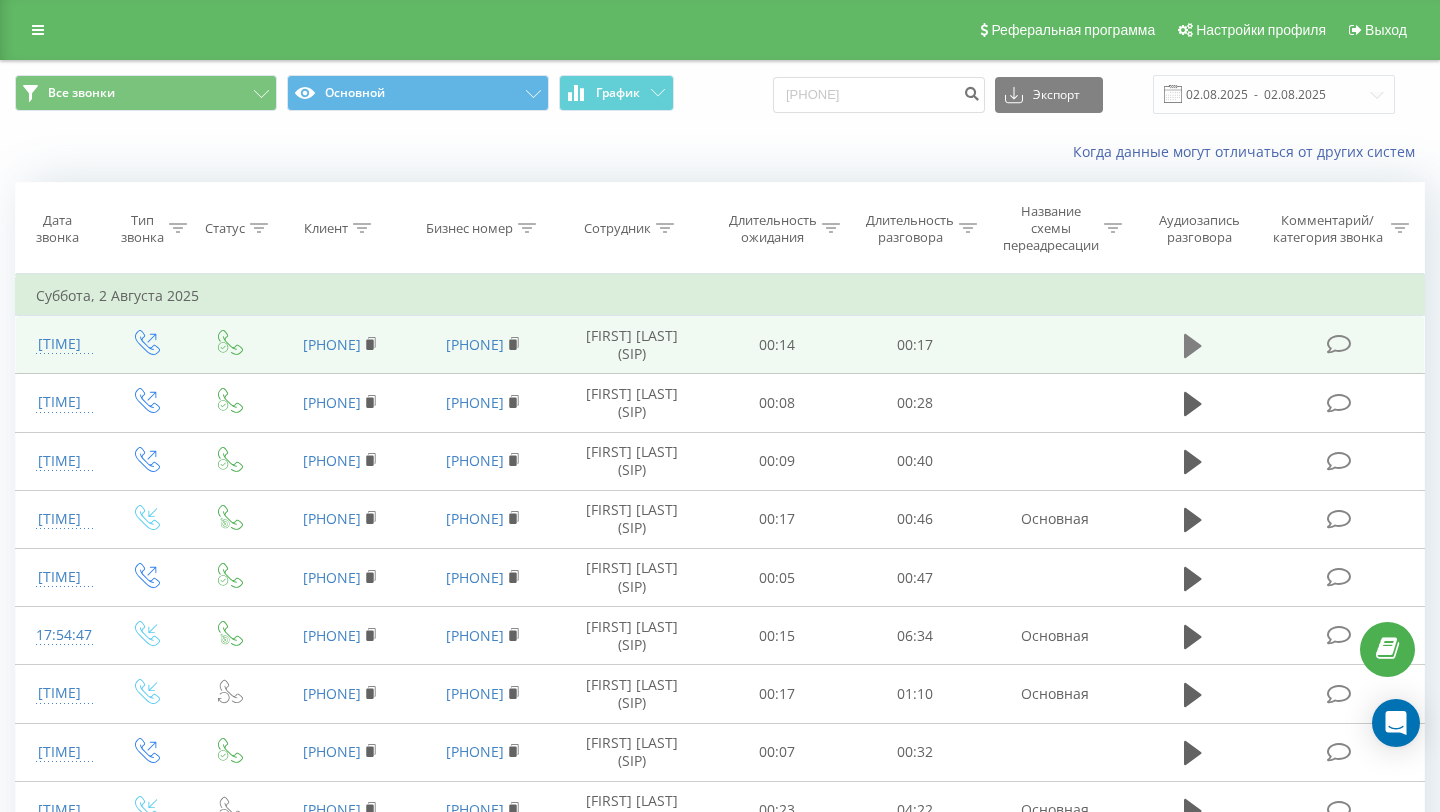 click at bounding box center (1193, 346) 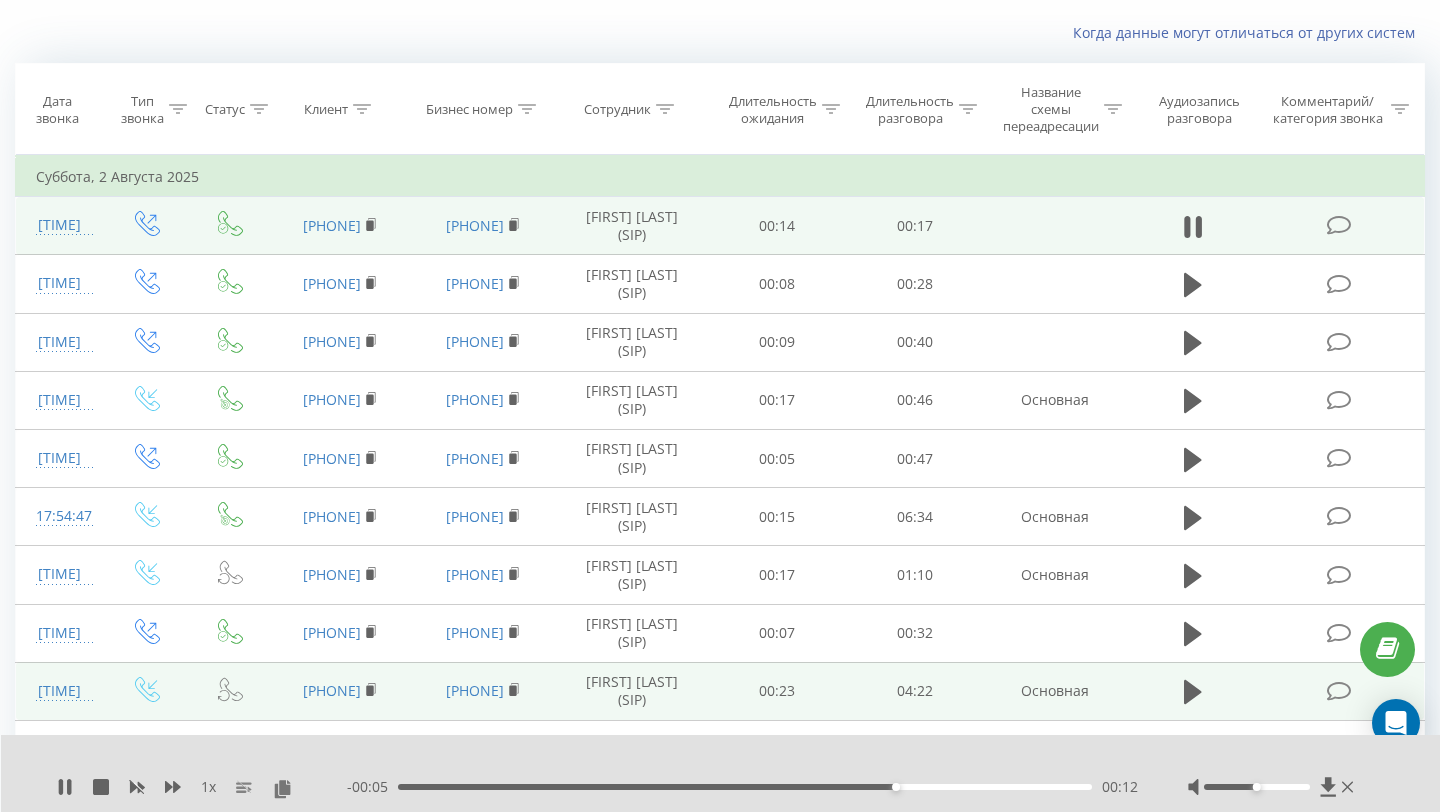scroll, scrollTop: 126, scrollLeft: 0, axis: vertical 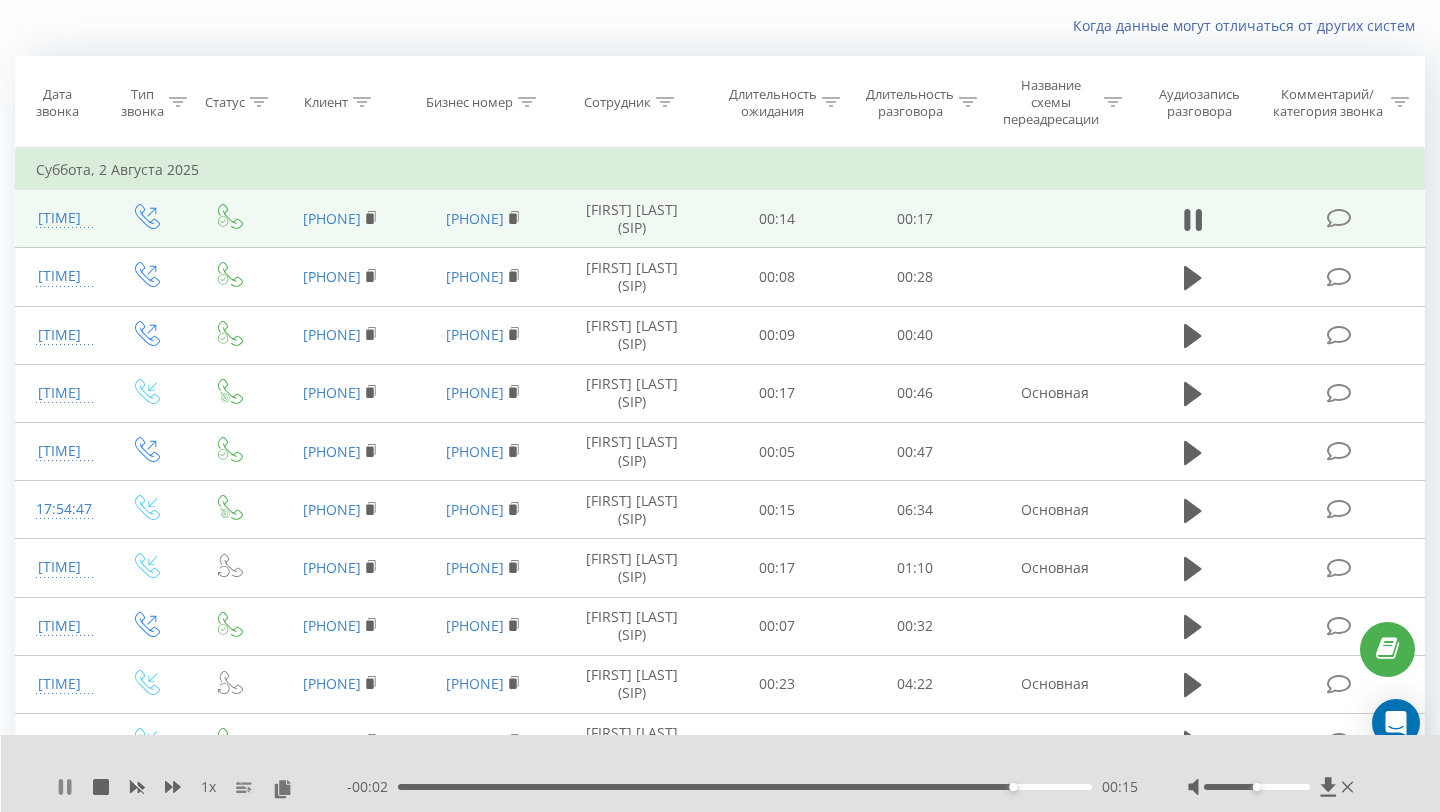 click 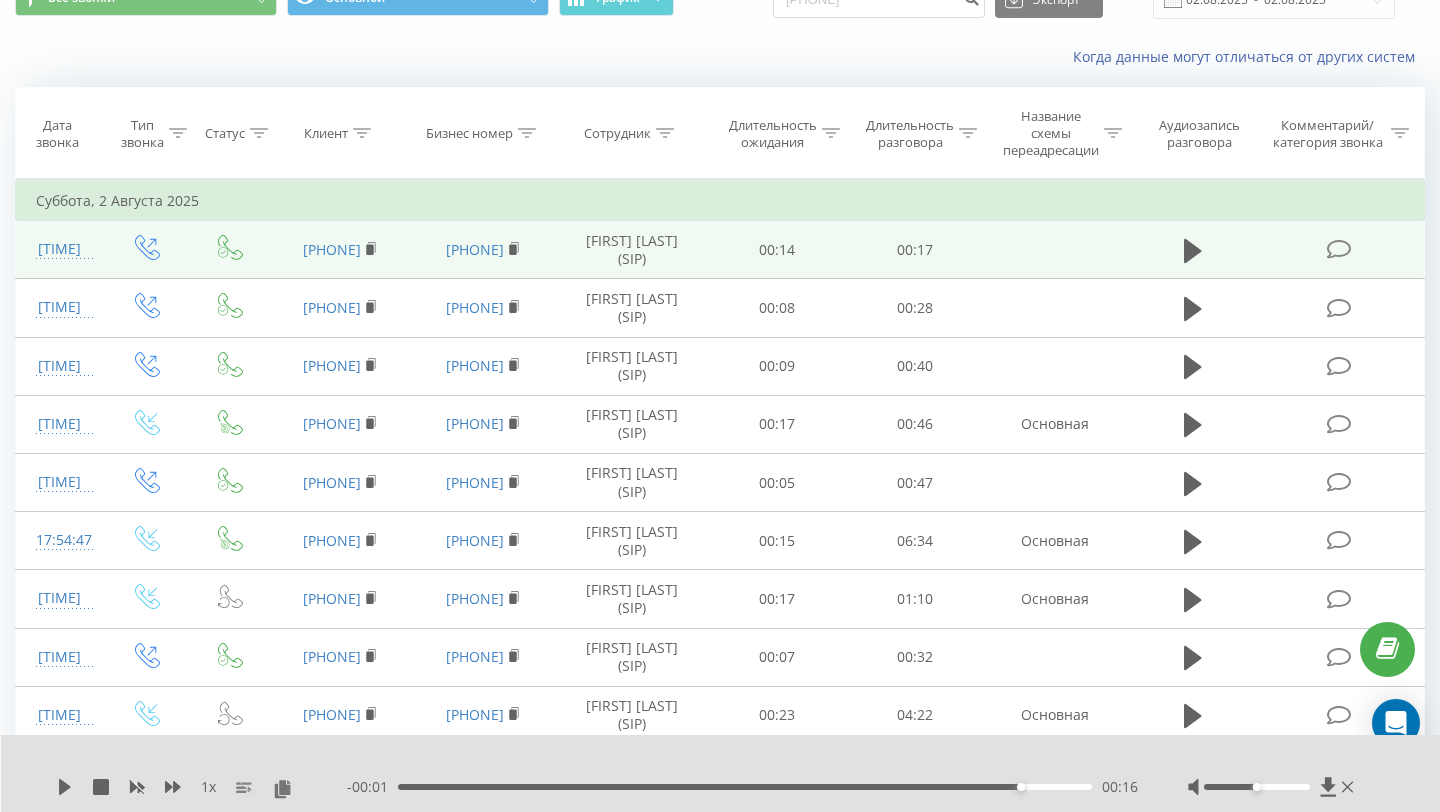 scroll, scrollTop: 0, scrollLeft: 0, axis: both 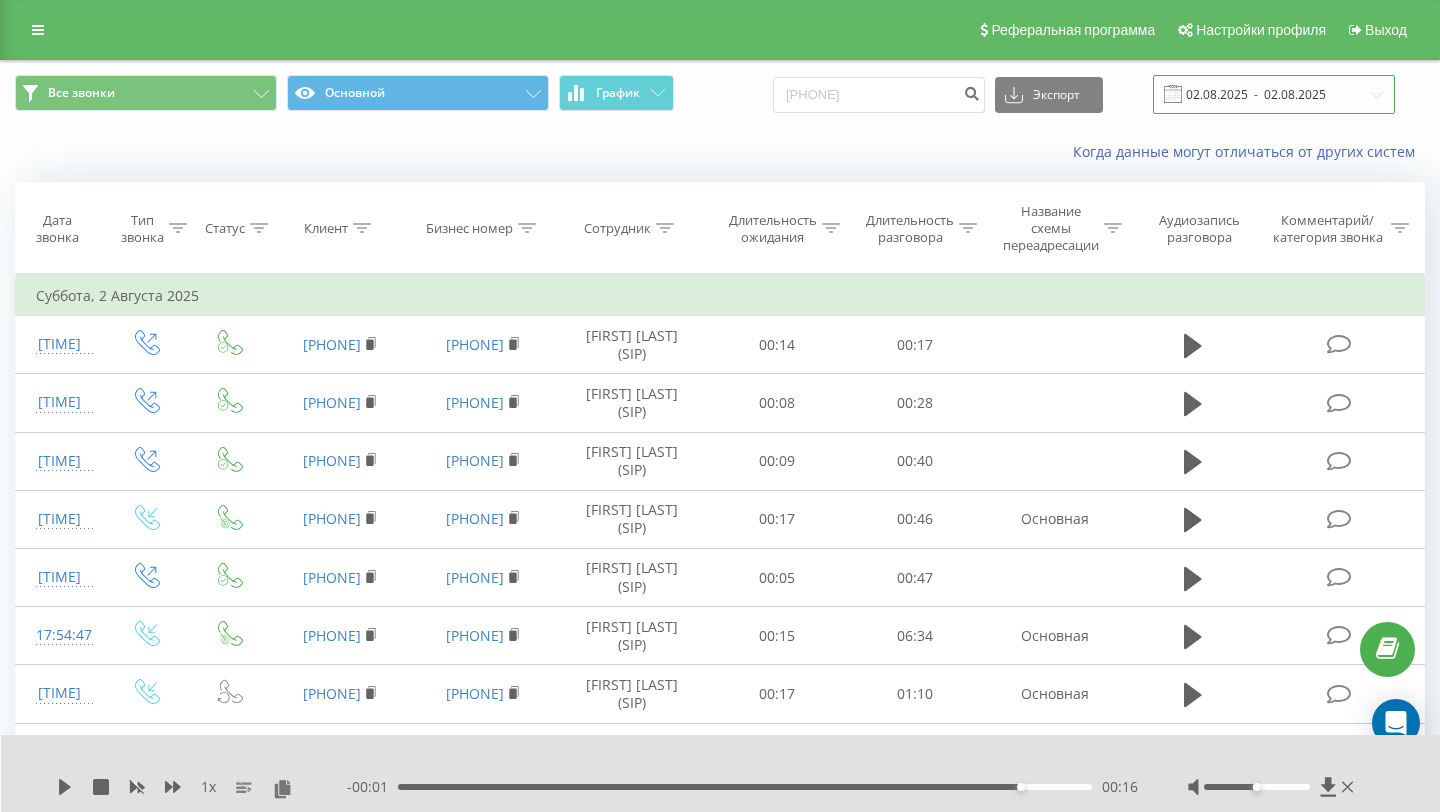 click on "02.08.2025  -  02.08.2025" at bounding box center (1274, 94) 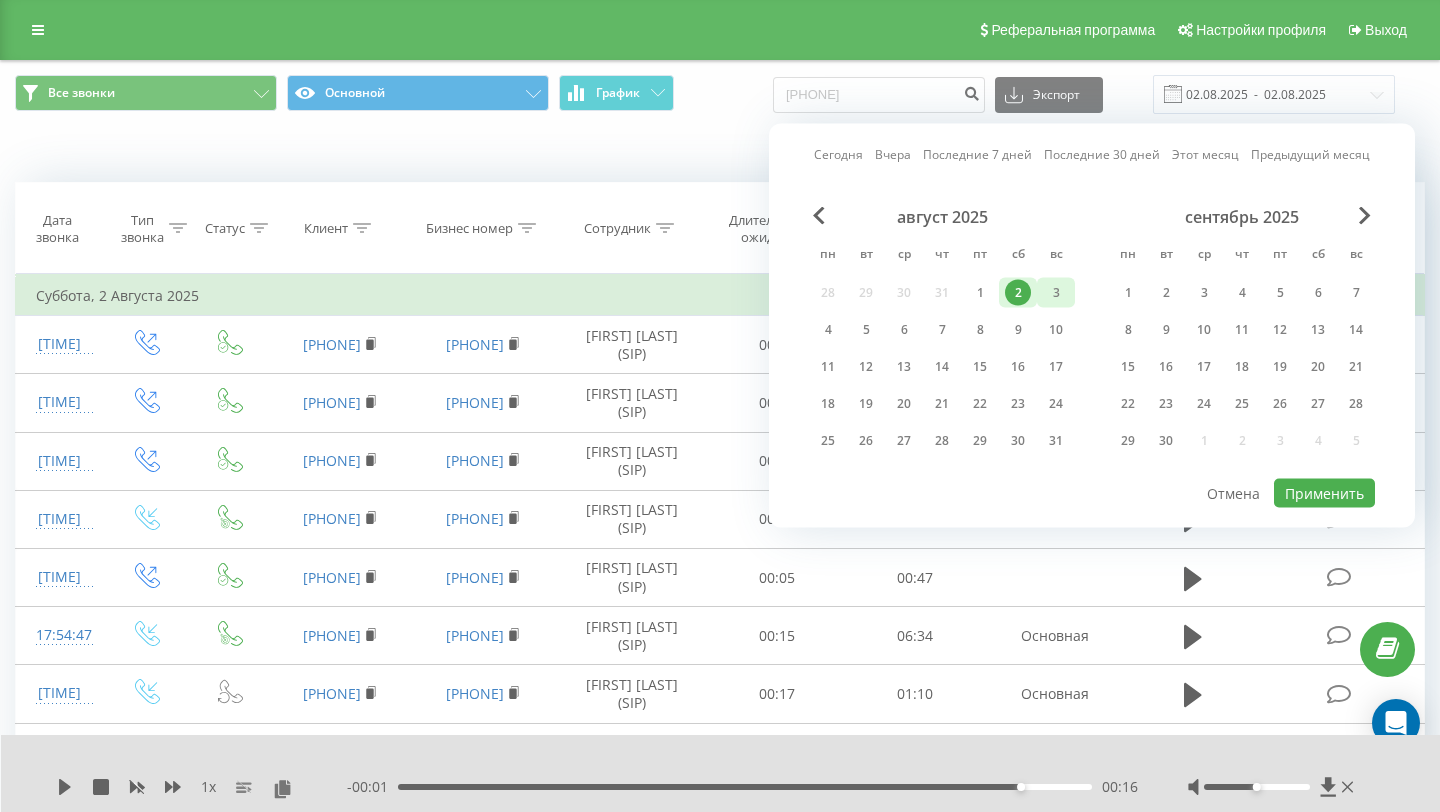click on "3" at bounding box center (1056, 293) 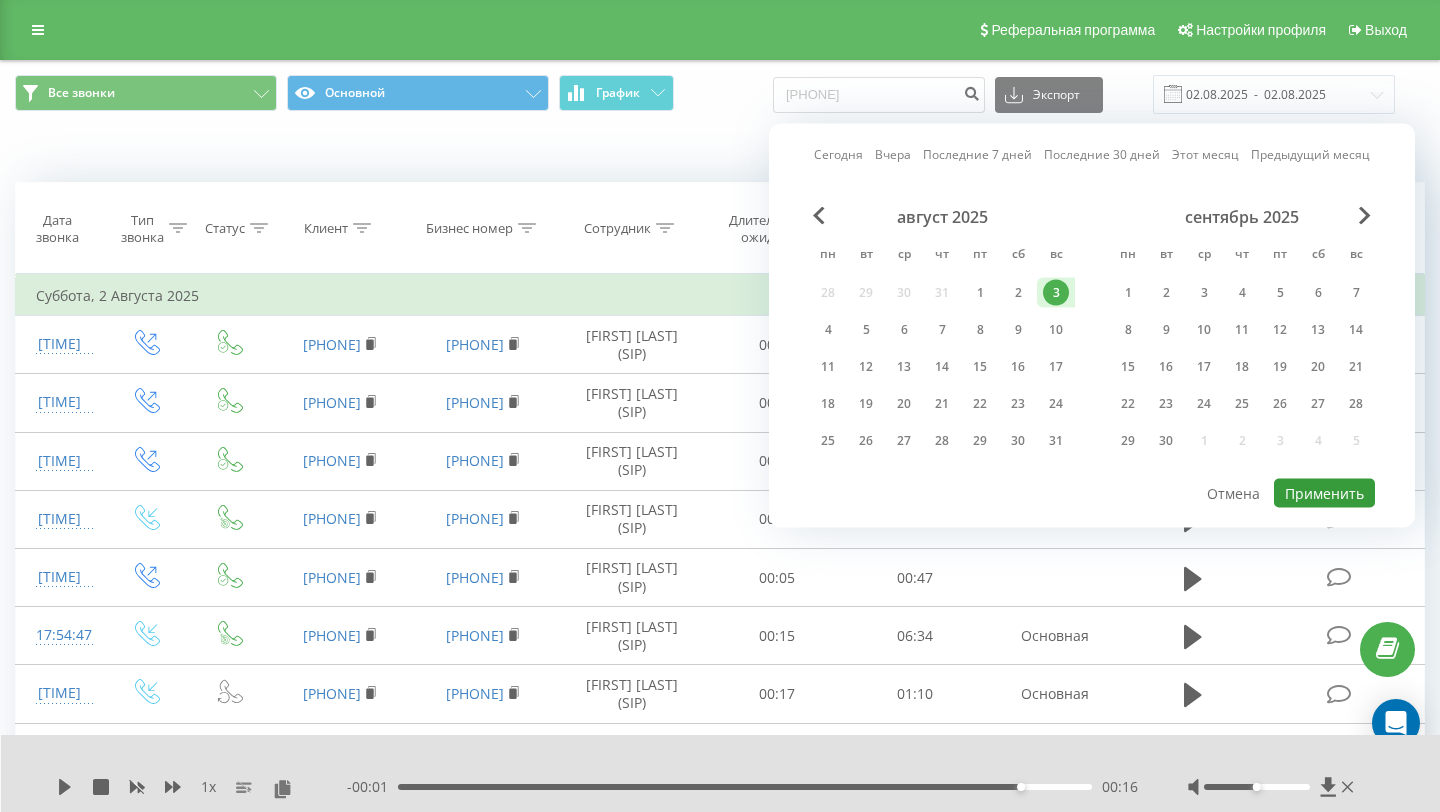 click on "Применить" at bounding box center (1324, 493) 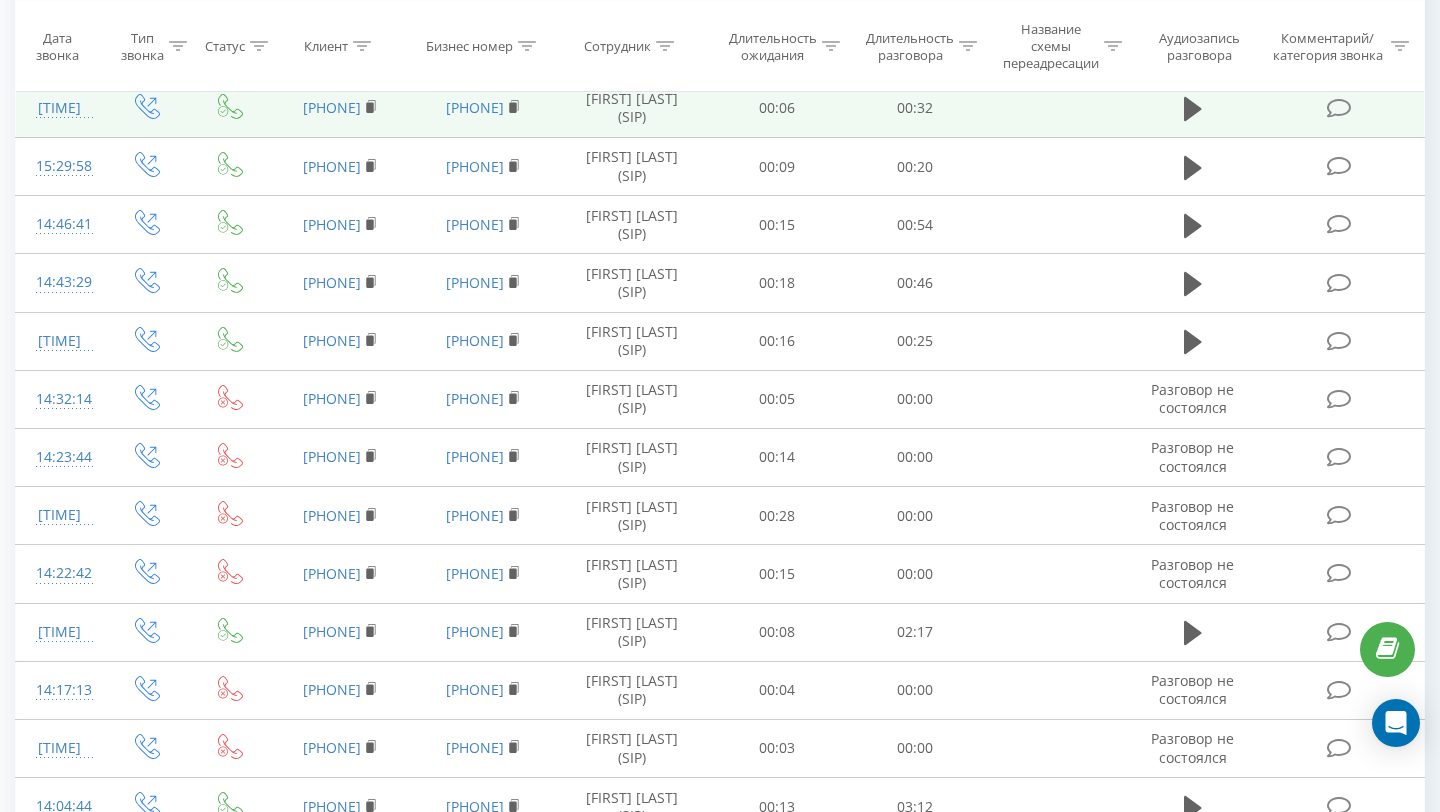 scroll, scrollTop: 0, scrollLeft: 0, axis: both 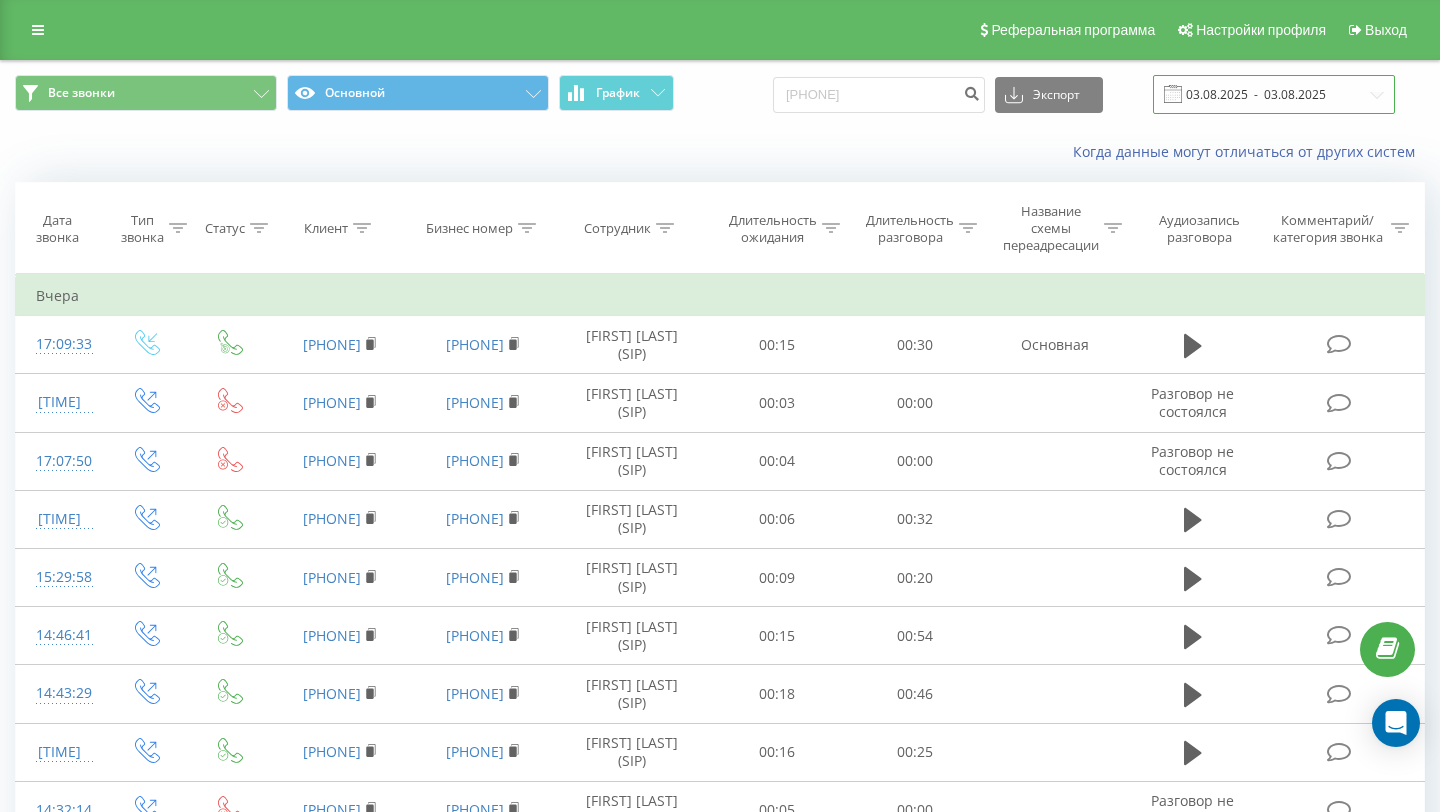 click on "03.08.2025  -  03.08.2025" at bounding box center (1274, 94) 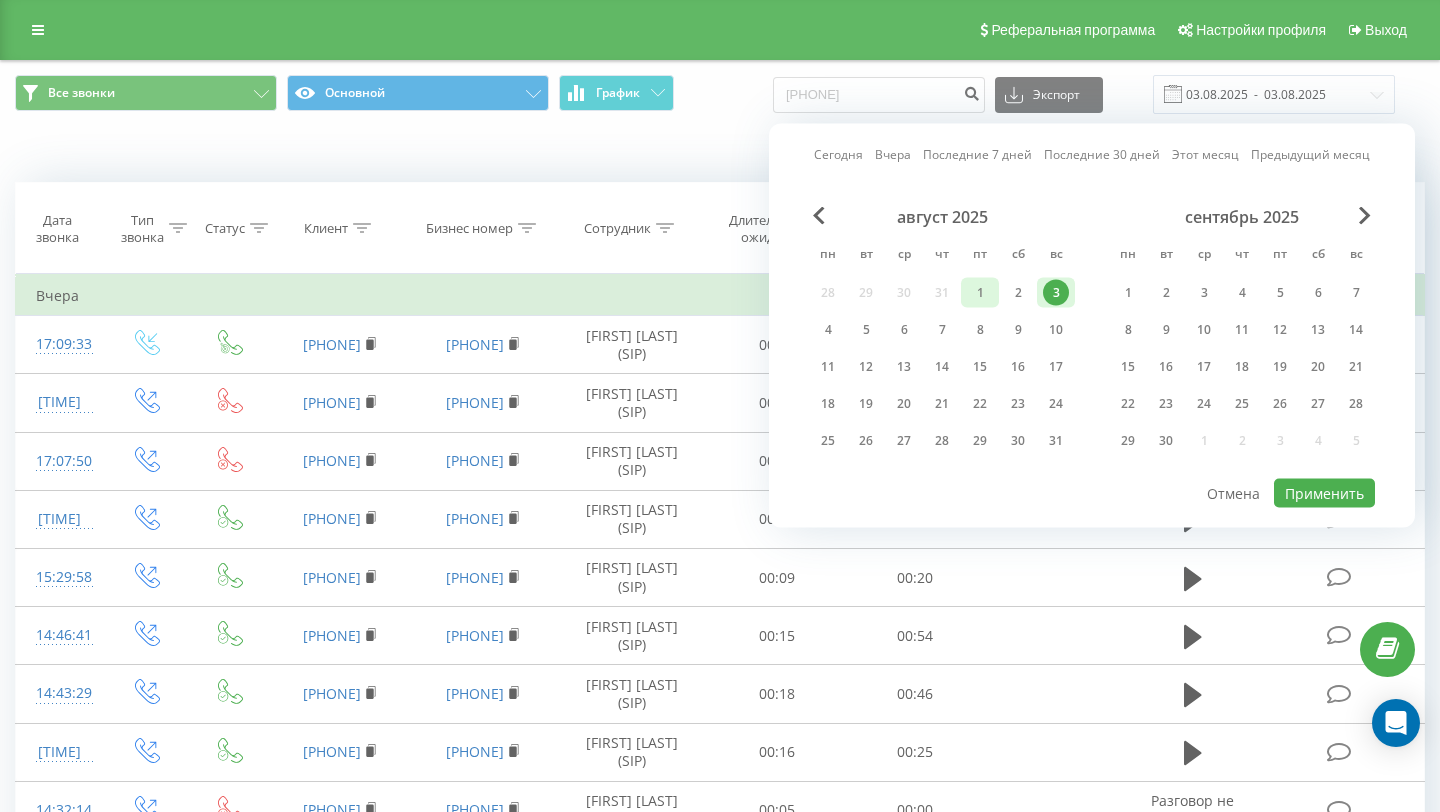 click on "1" at bounding box center [980, 293] 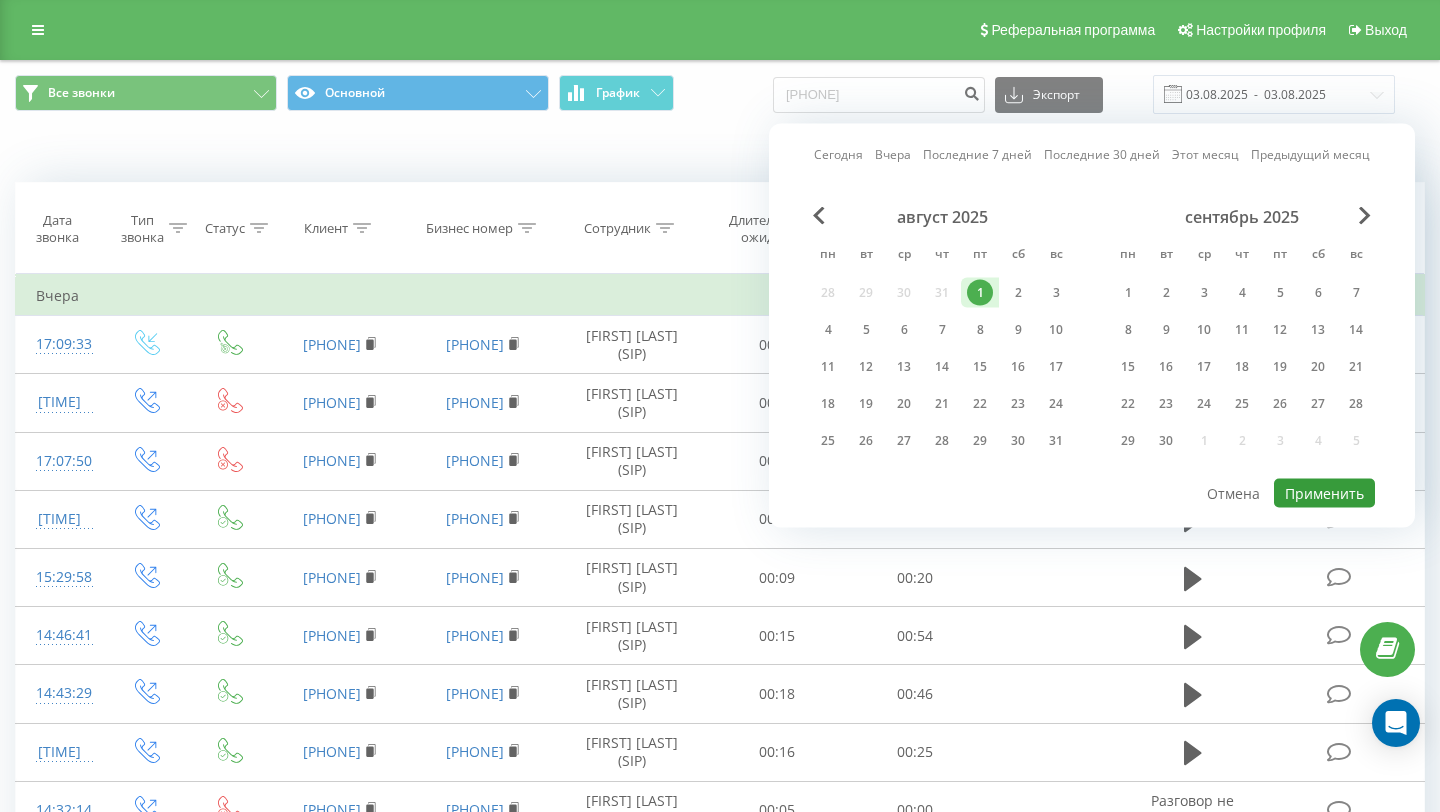 click on "Применить" at bounding box center (1324, 493) 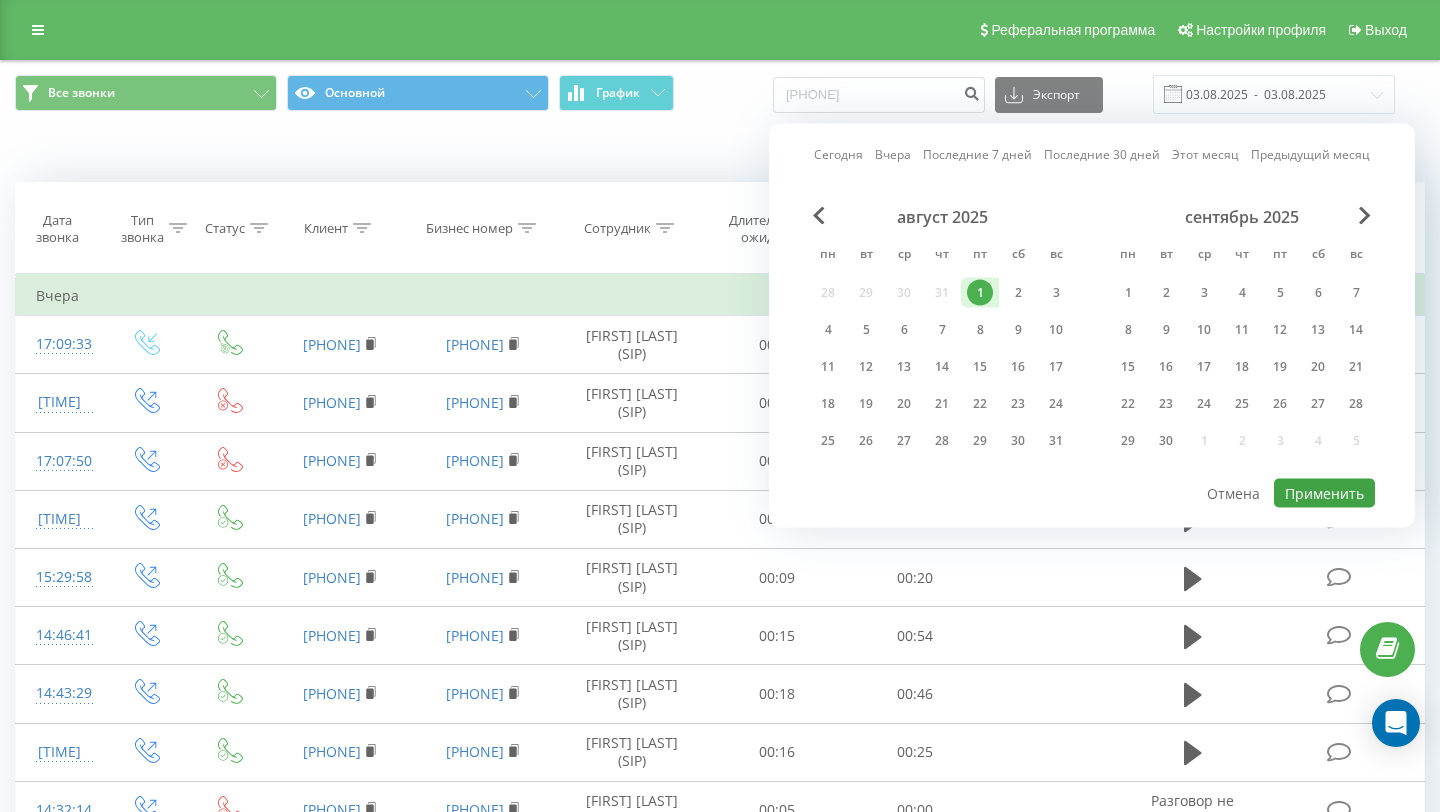 type on "01.08.2025  -  01.08.2025" 